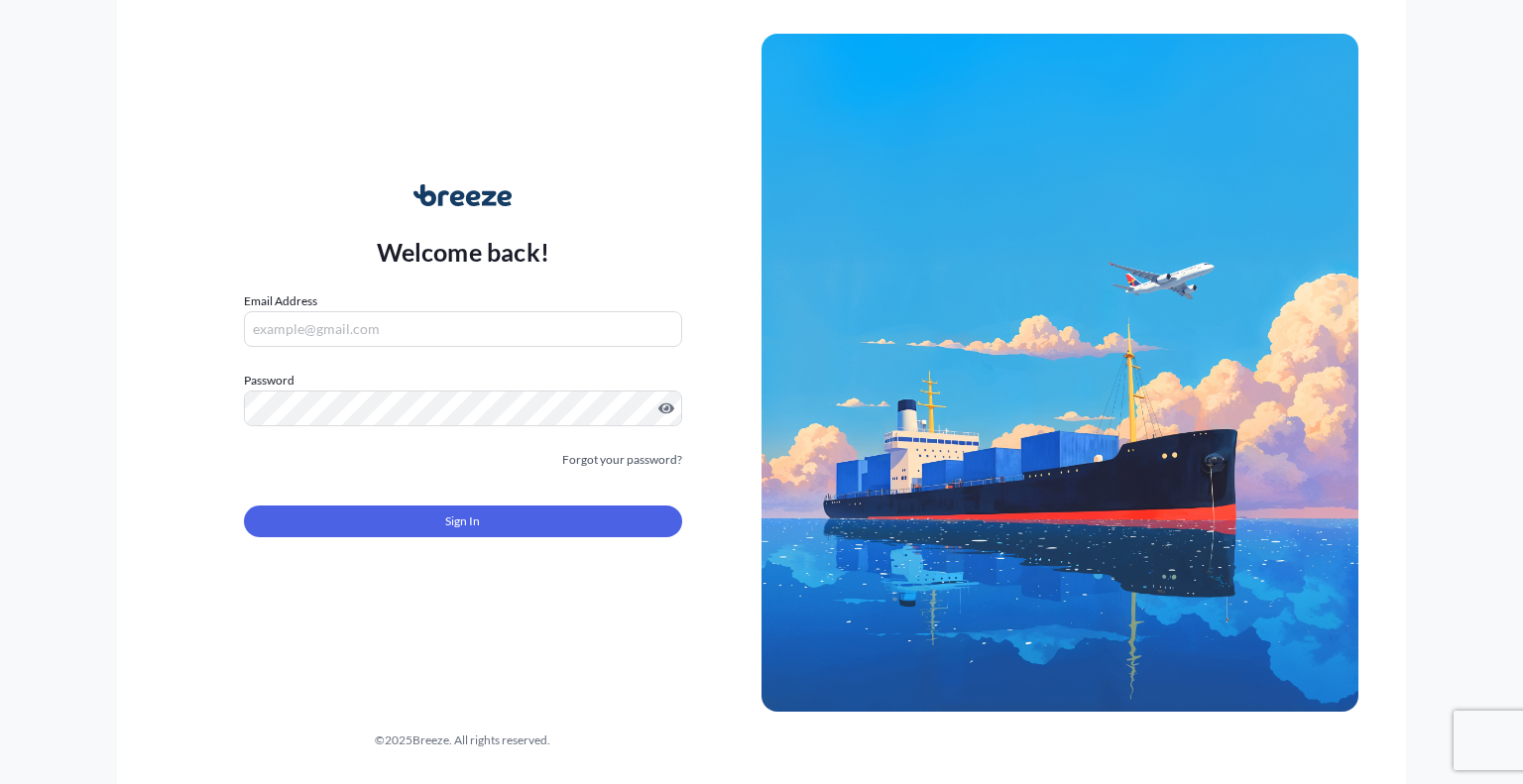 scroll, scrollTop: 0, scrollLeft: 0, axis: both 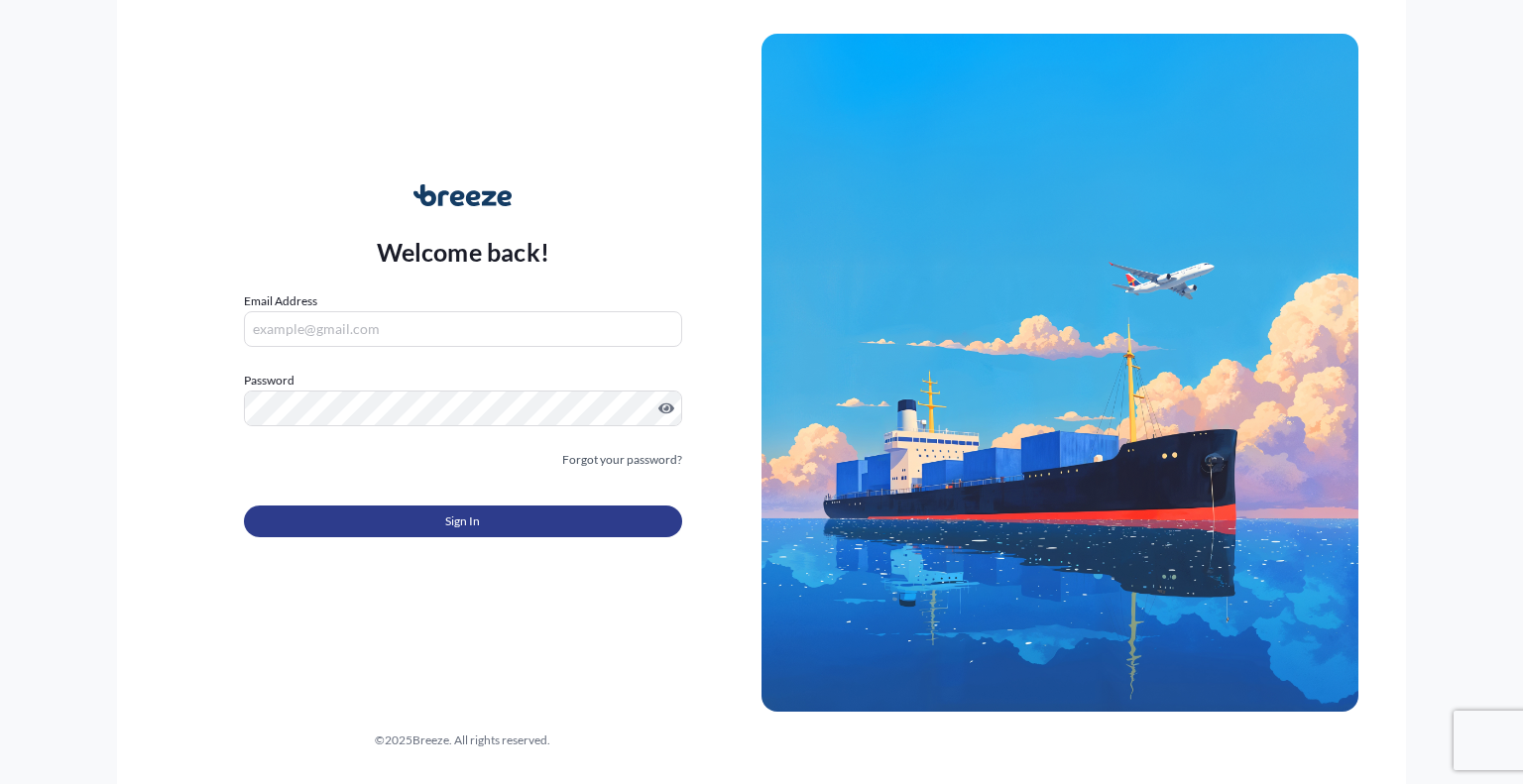 type on "[EMAIL_ADDRESS][DOMAIN_NAME]" 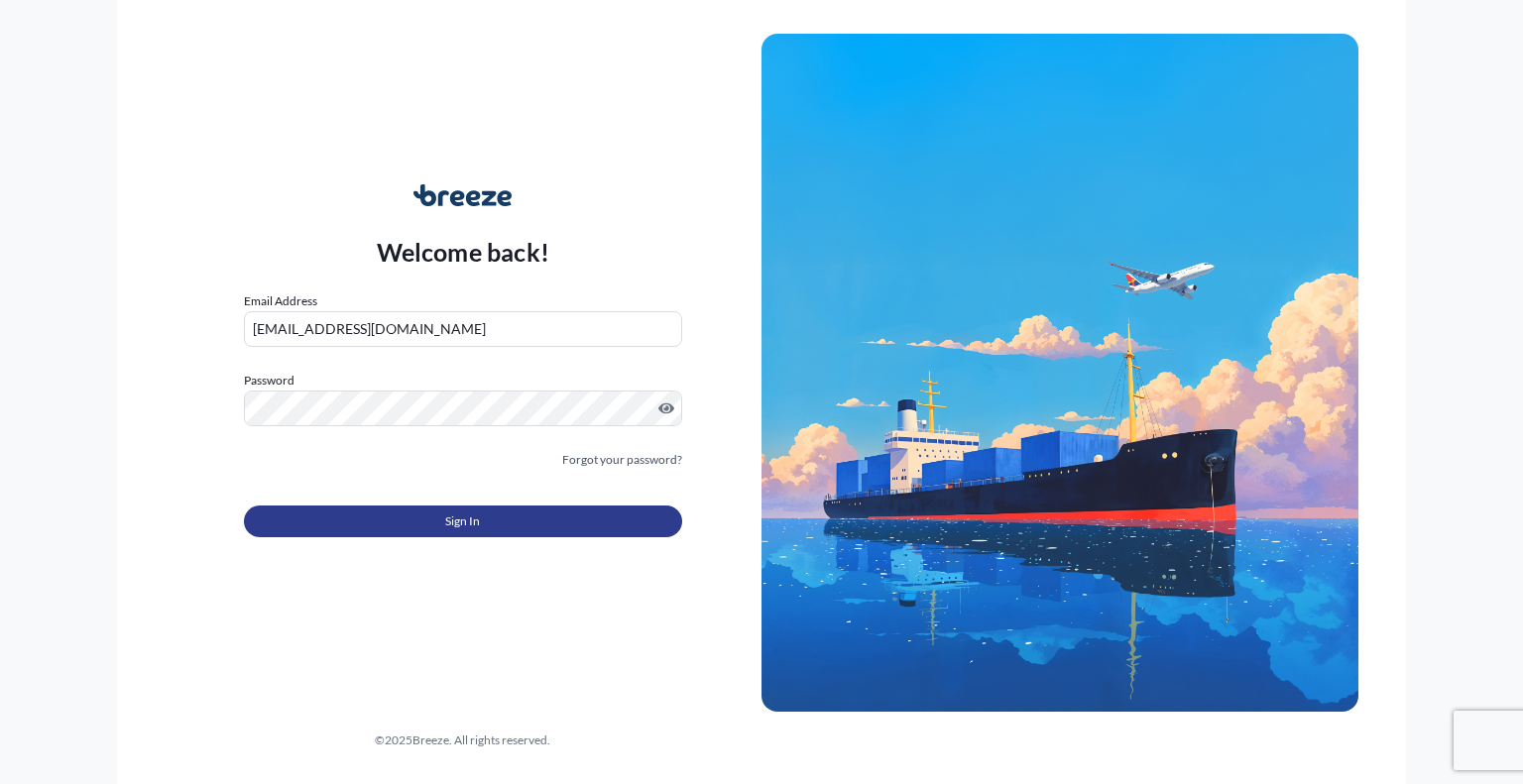 click on "Sign In" at bounding box center [463, 521] 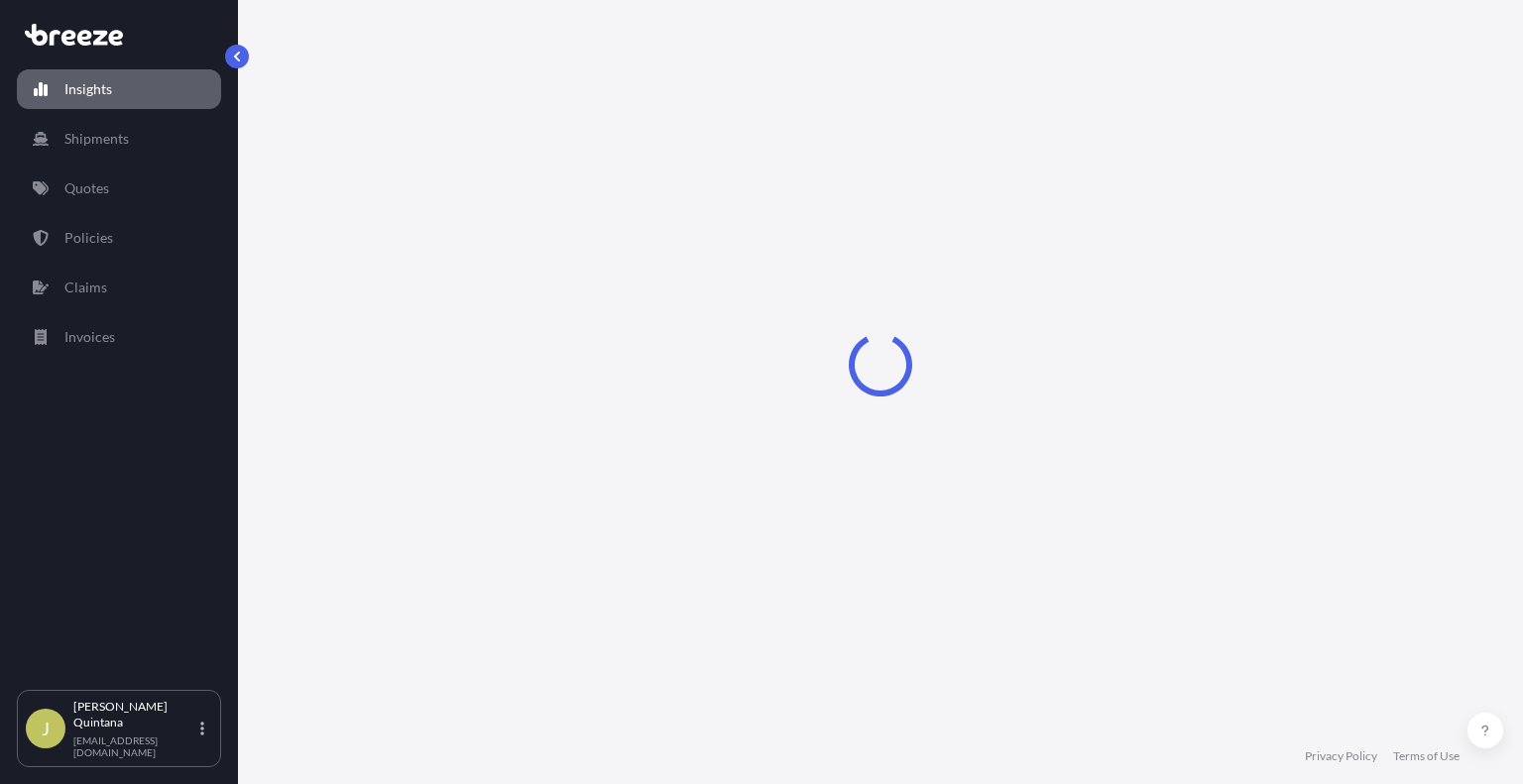 select on "2025" 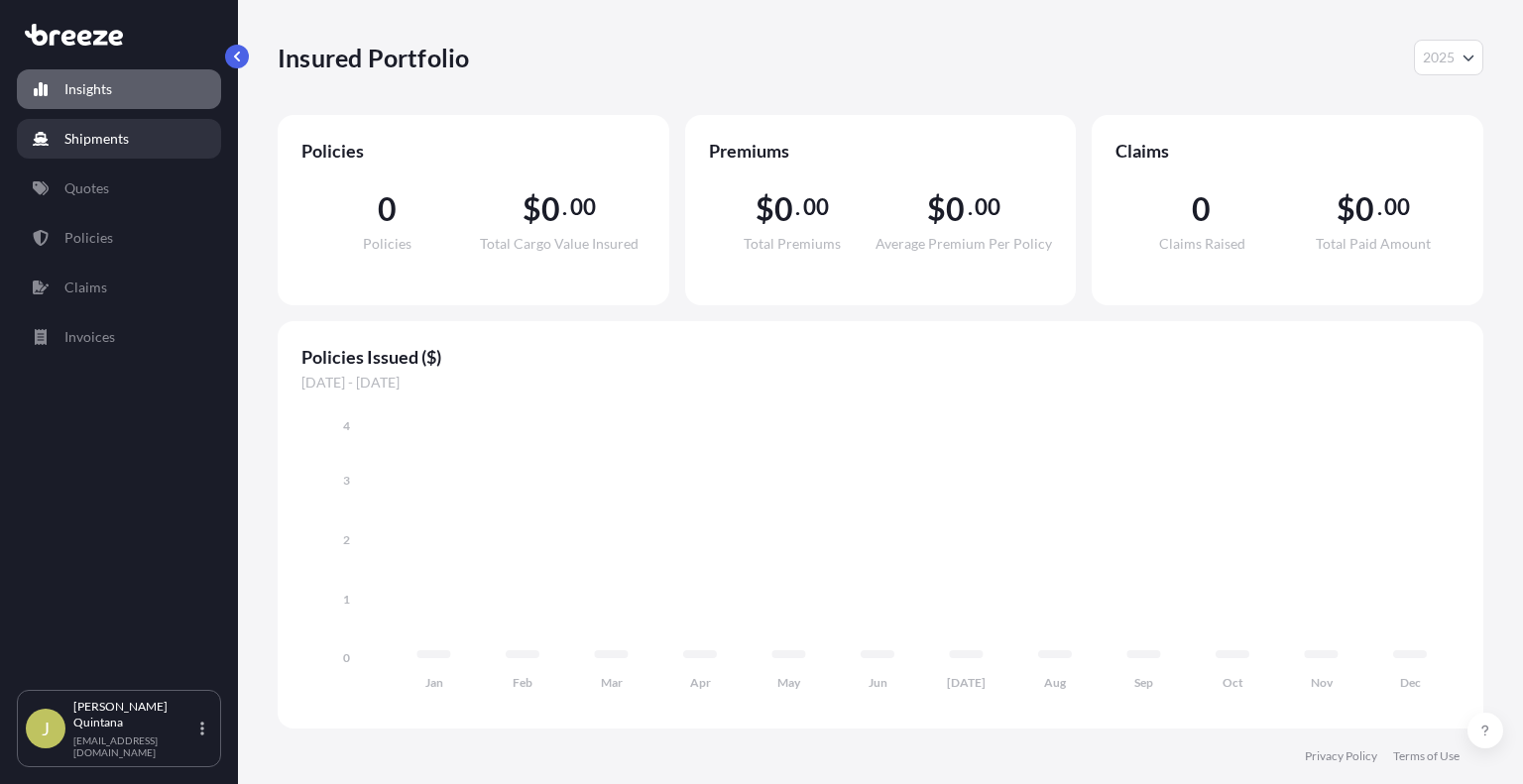 click on "Shipments" at bounding box center [96, 139] 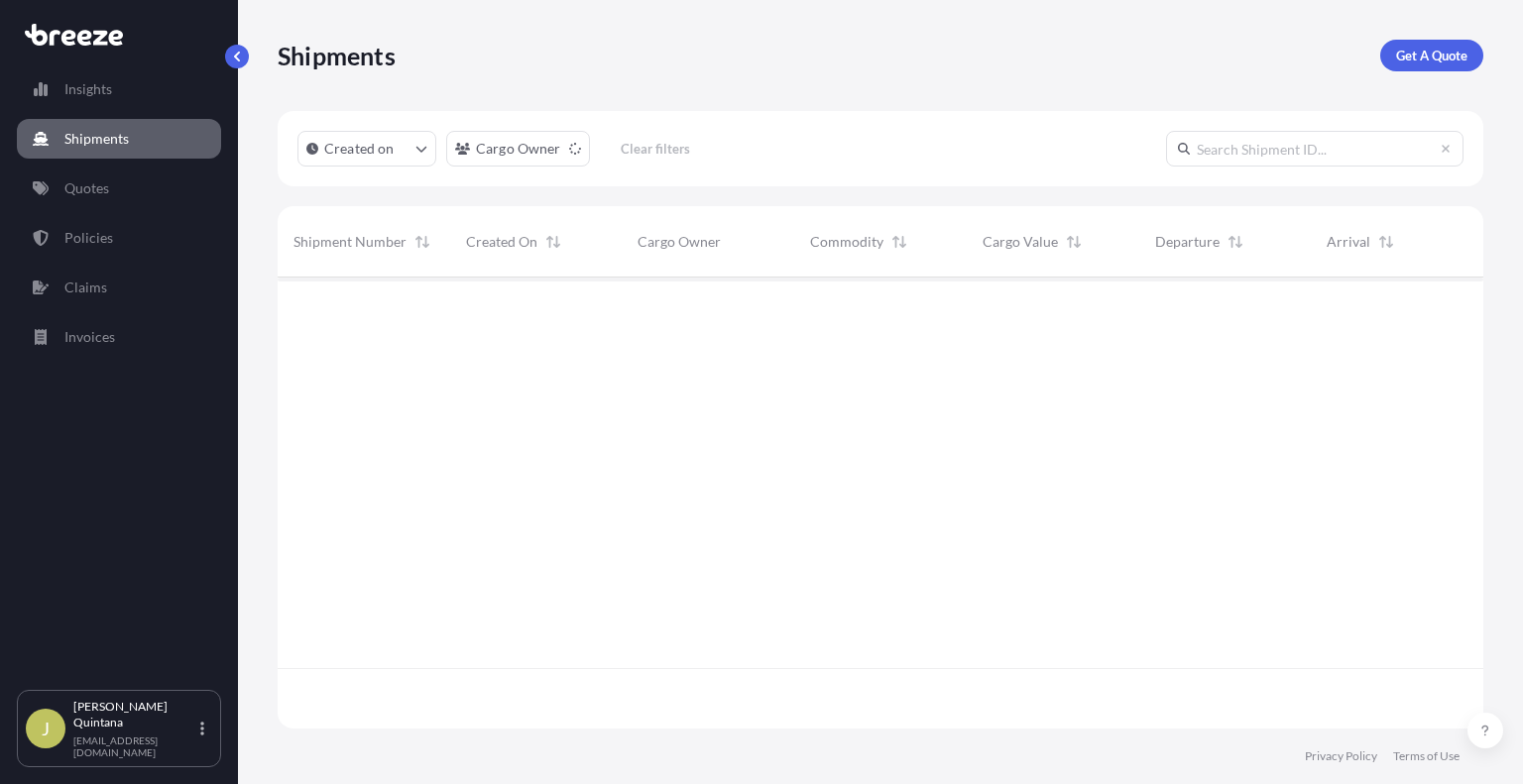 scroll, scrollTop: 16, scrollLeft: 16, axis: both 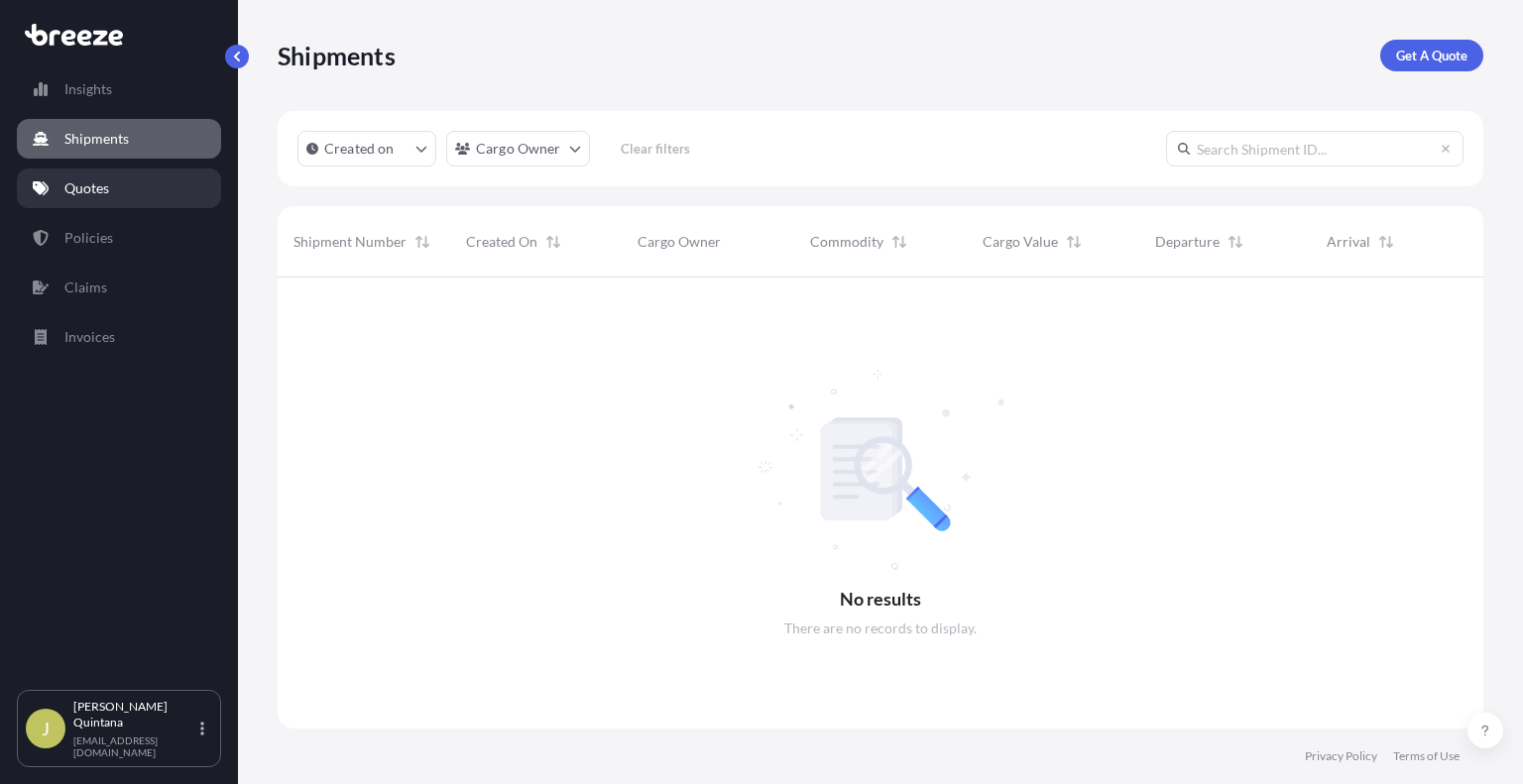 click on "Quotes" at bounding box center [86, 188] 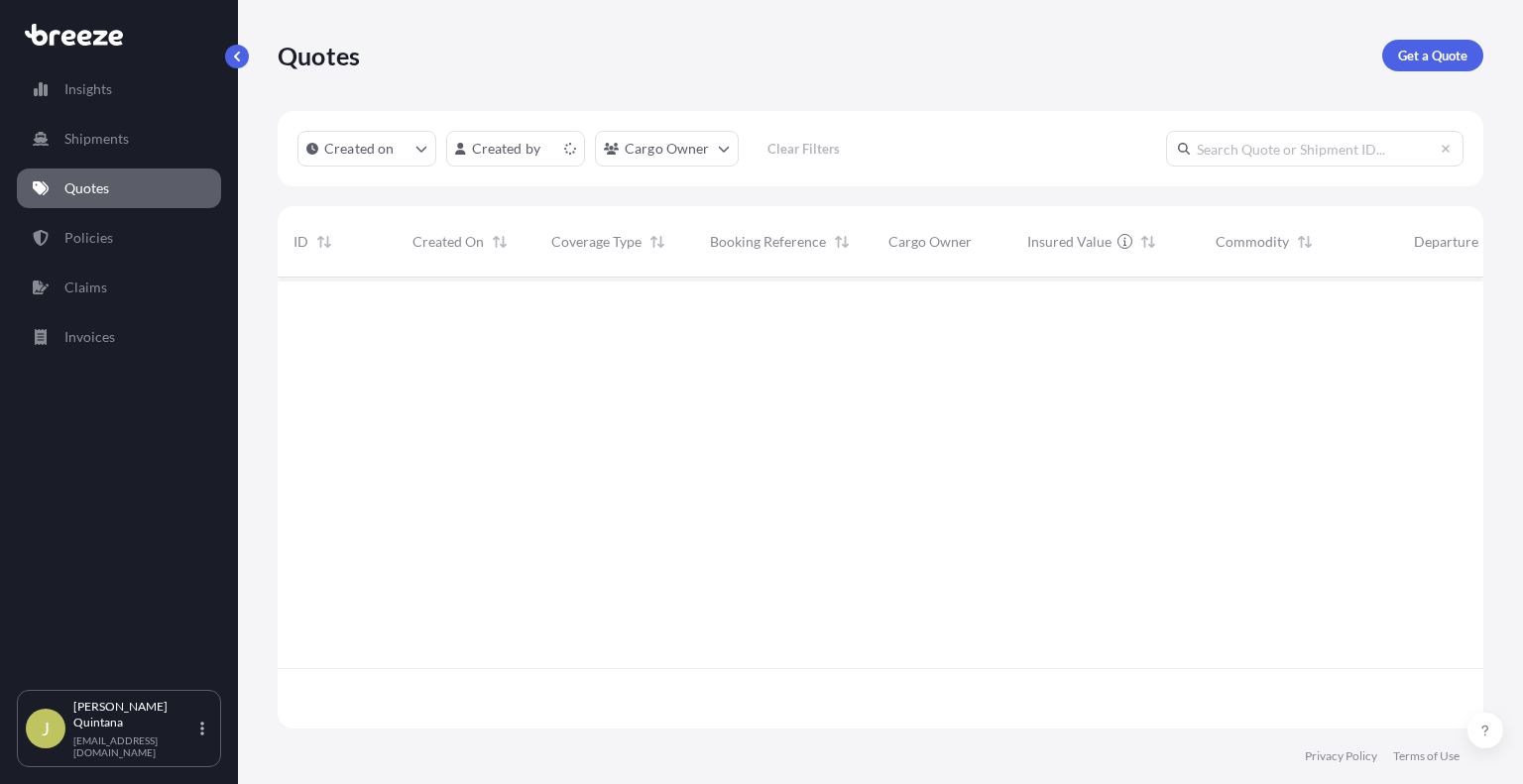 scroll, scrollTop: 16, scrollLeft: 16, axis: both 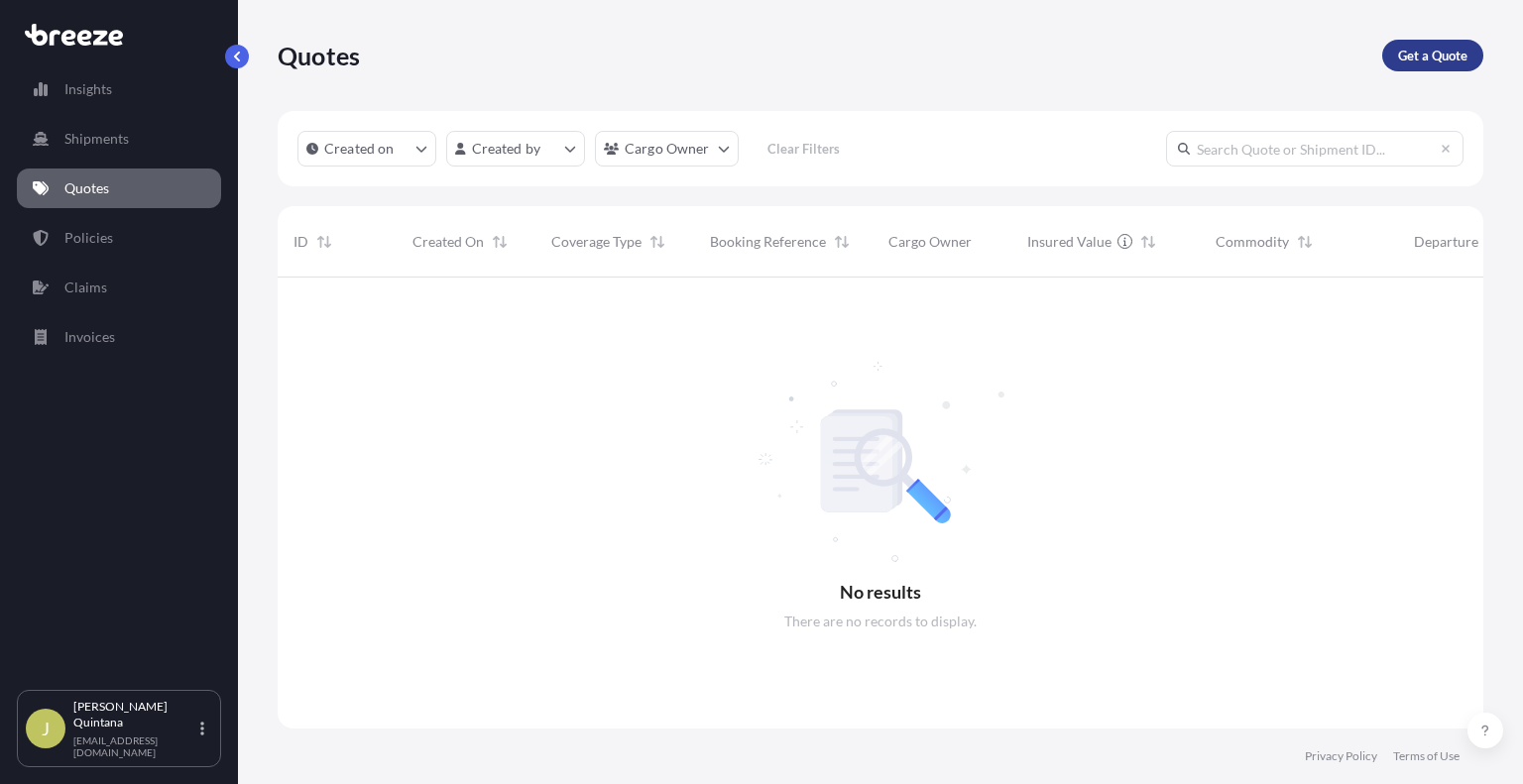 click on "Get a Quote" at bounding box center [1433, 56] 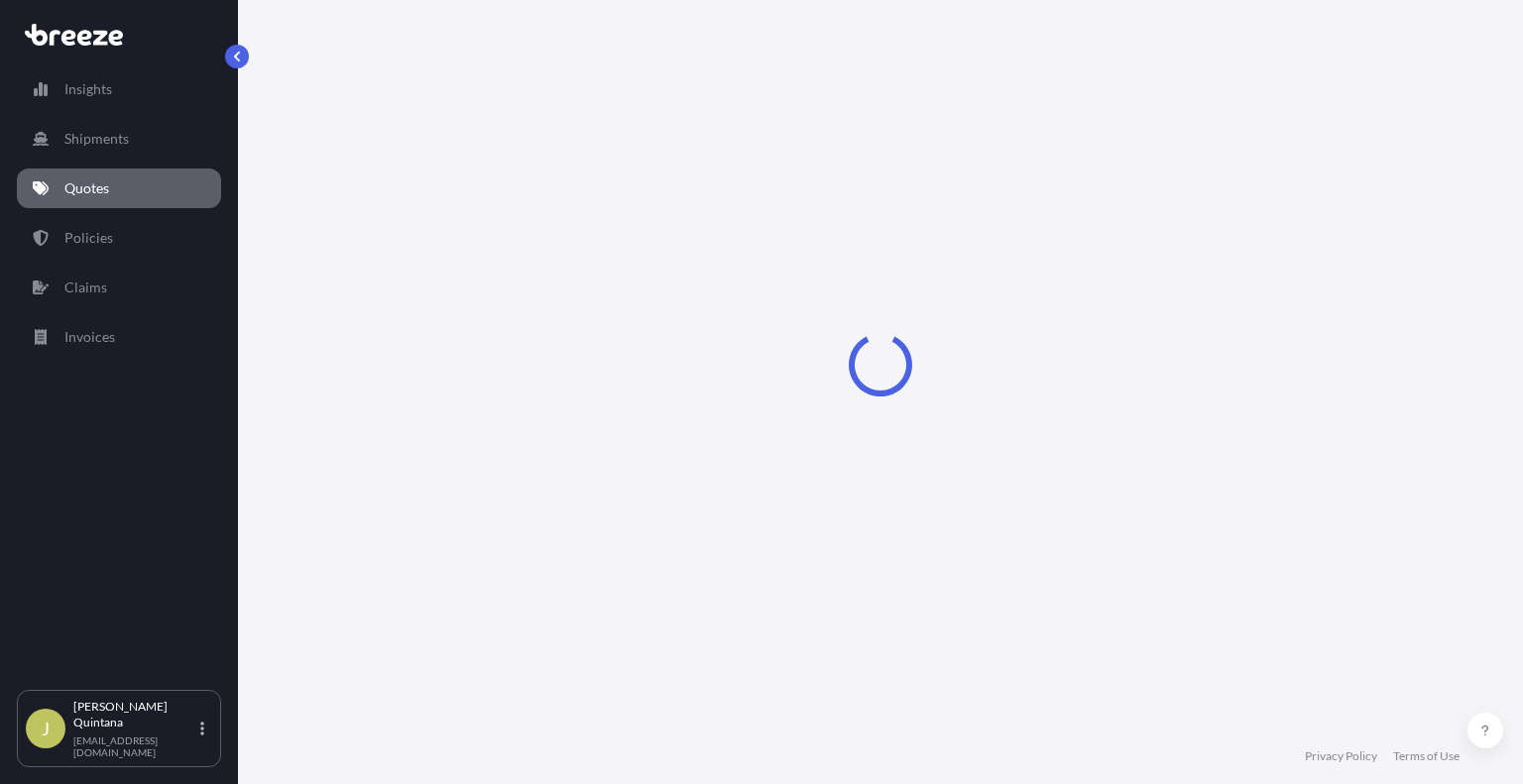 select on "Sea" 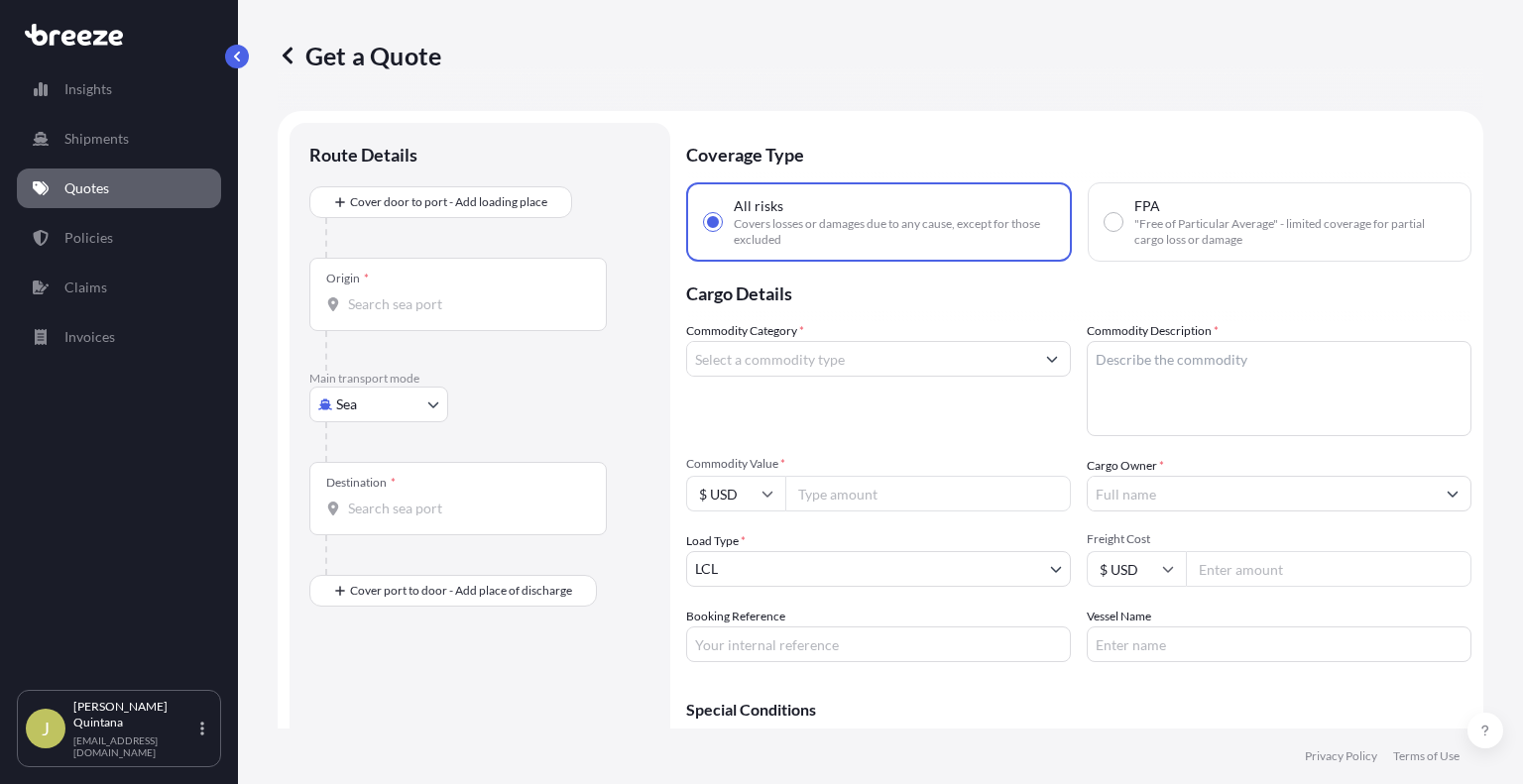 scroll, scrollTop: 32, scrollLeft: 0, axis: vertical 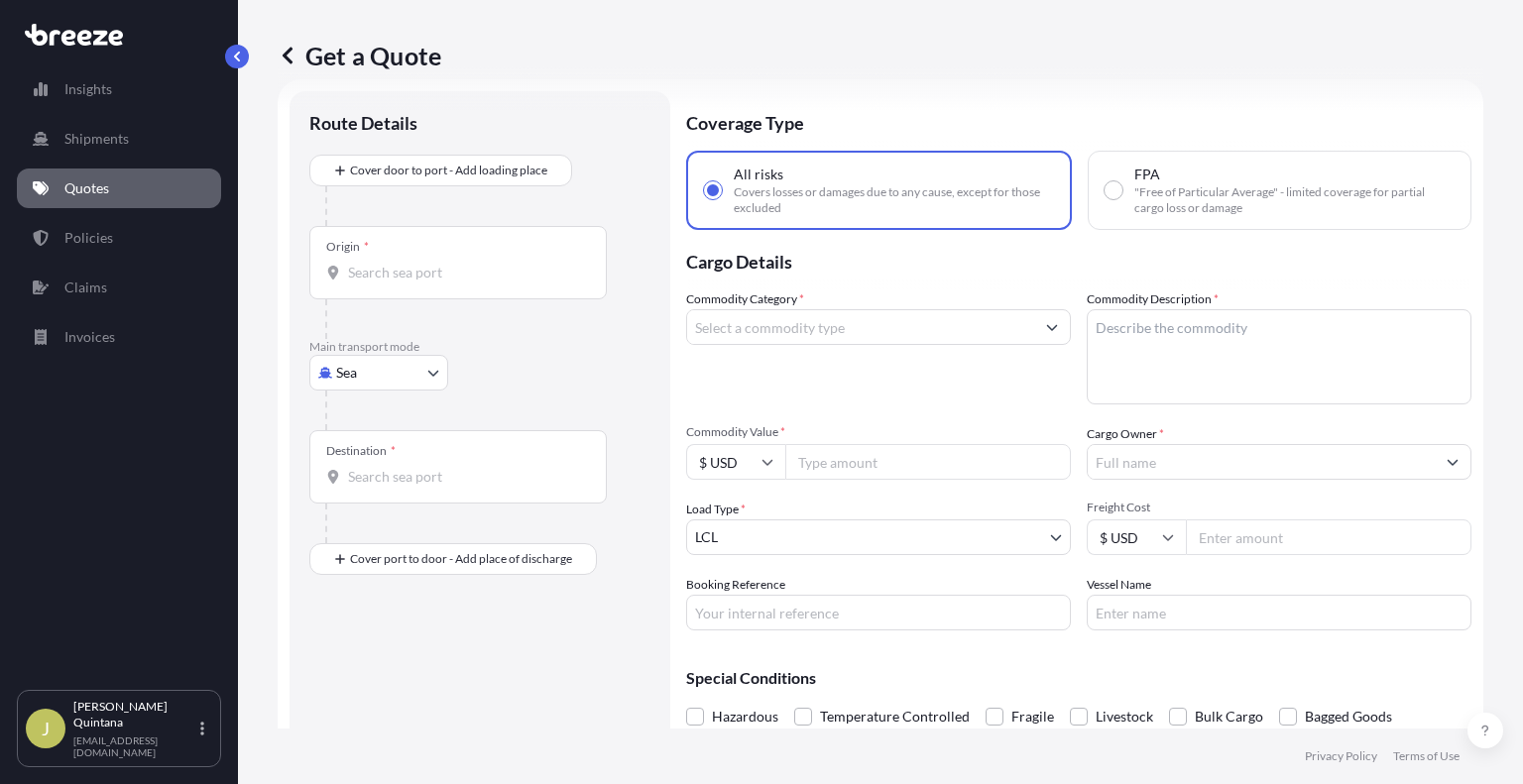 click on "Origin *" at bounding box center (465, 273) 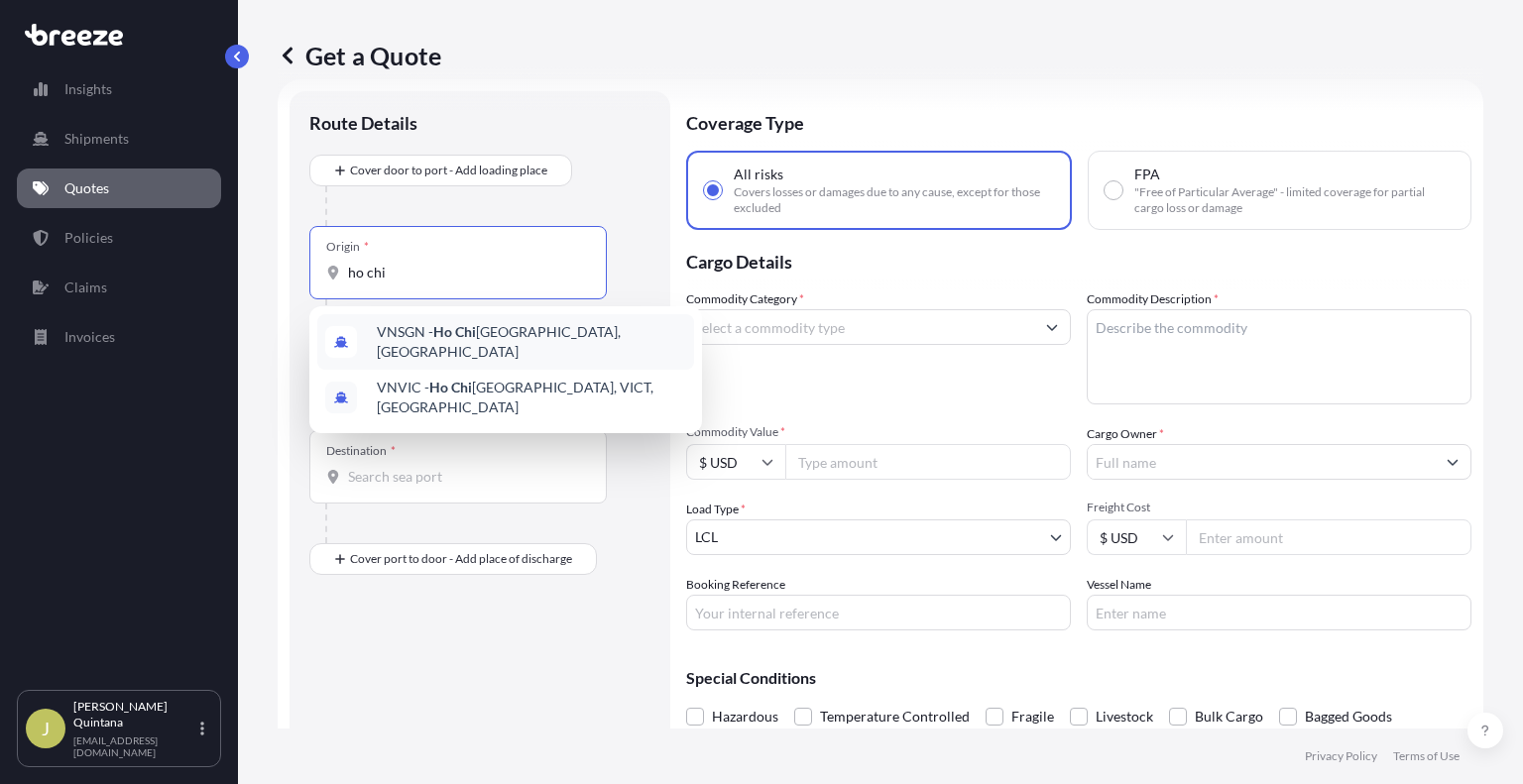 click on "VNSGN -  [GEOGRAPHIC_DATA], [GEOGRAPHIC_DATA]" at bounding box center (531, 342) 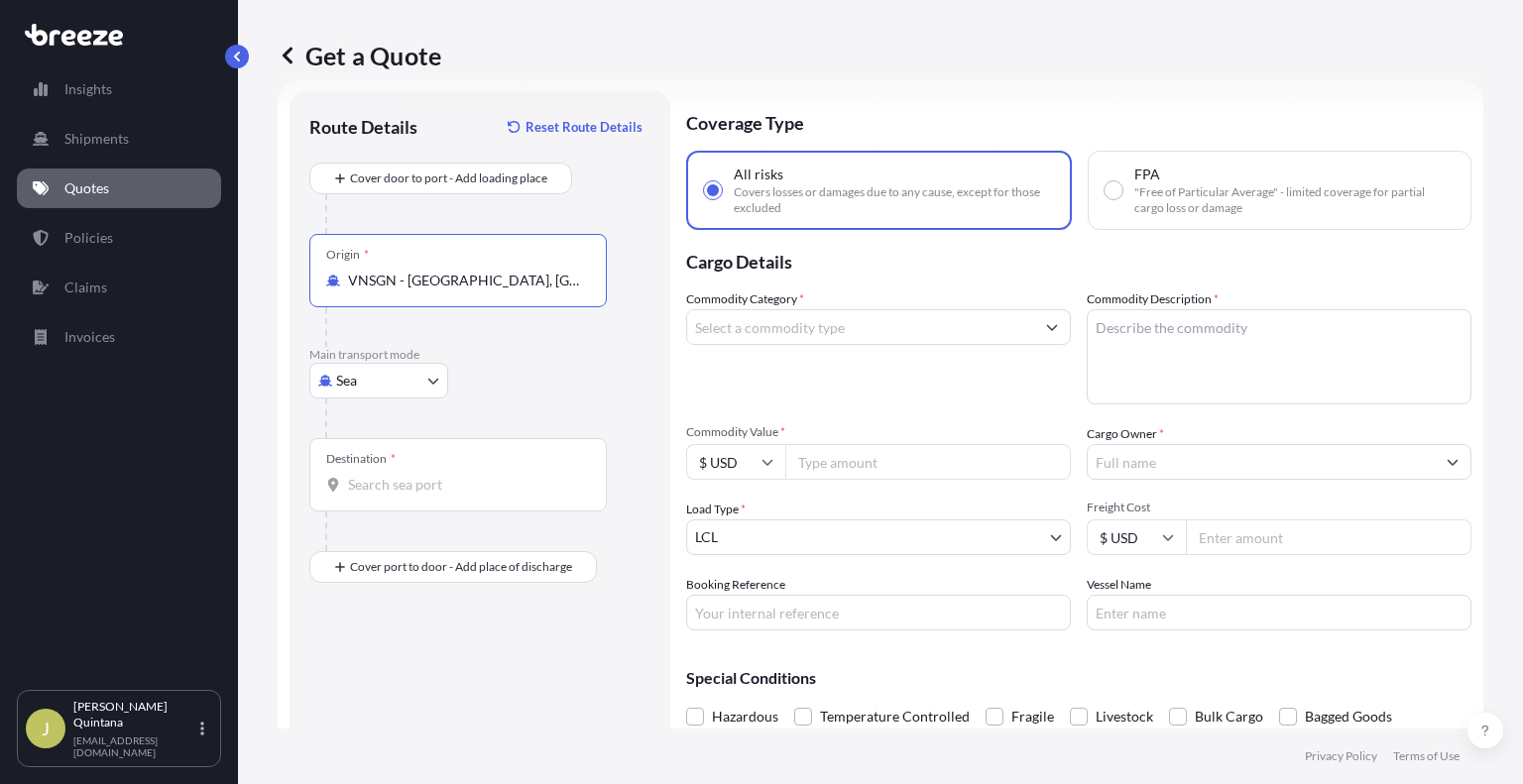 type on "VNSGN - [GEOGRAPHIC_DATA], [GEOGRAPHIC_DATA]" 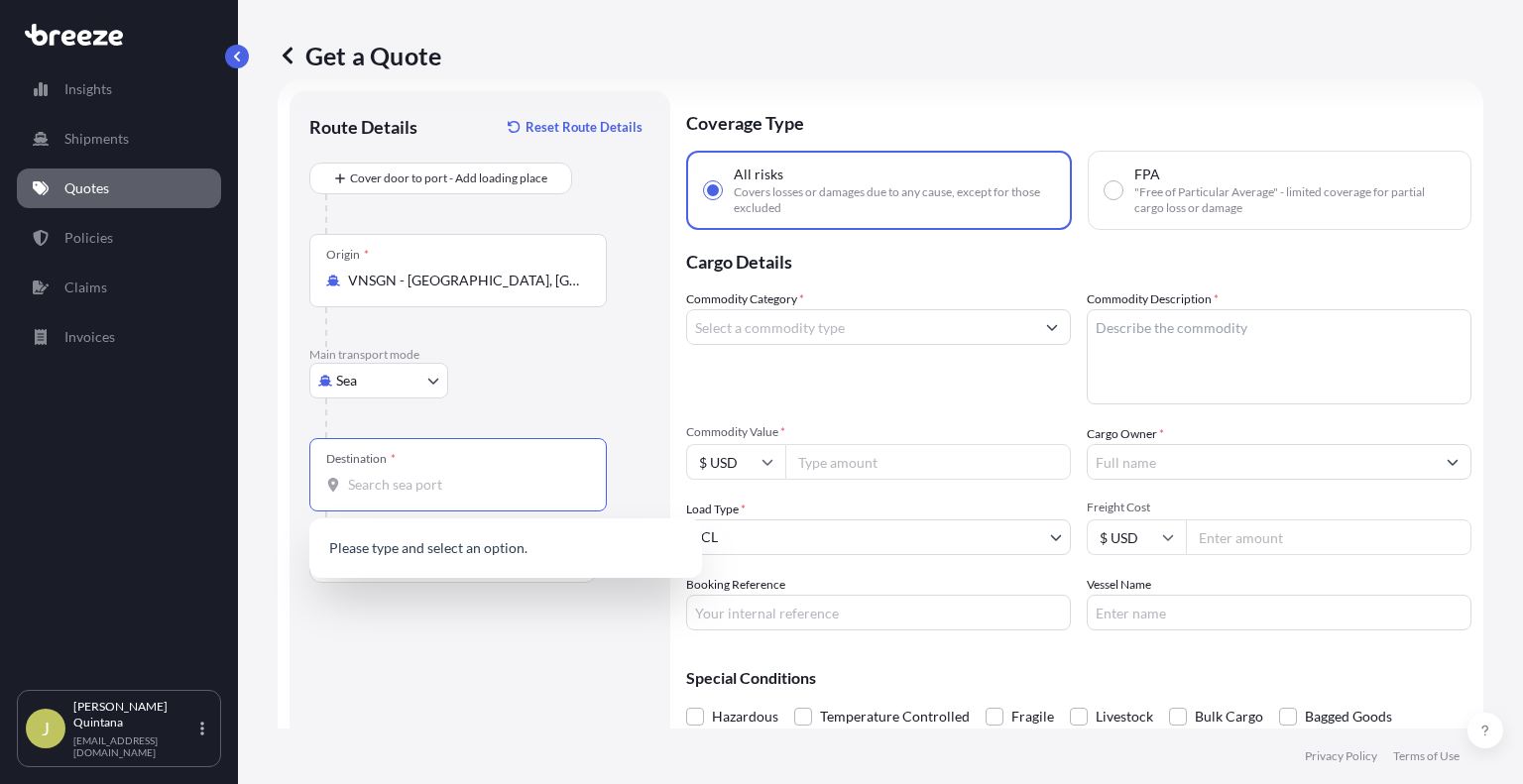 click on "Destination *" at bounding box center (465, 485) 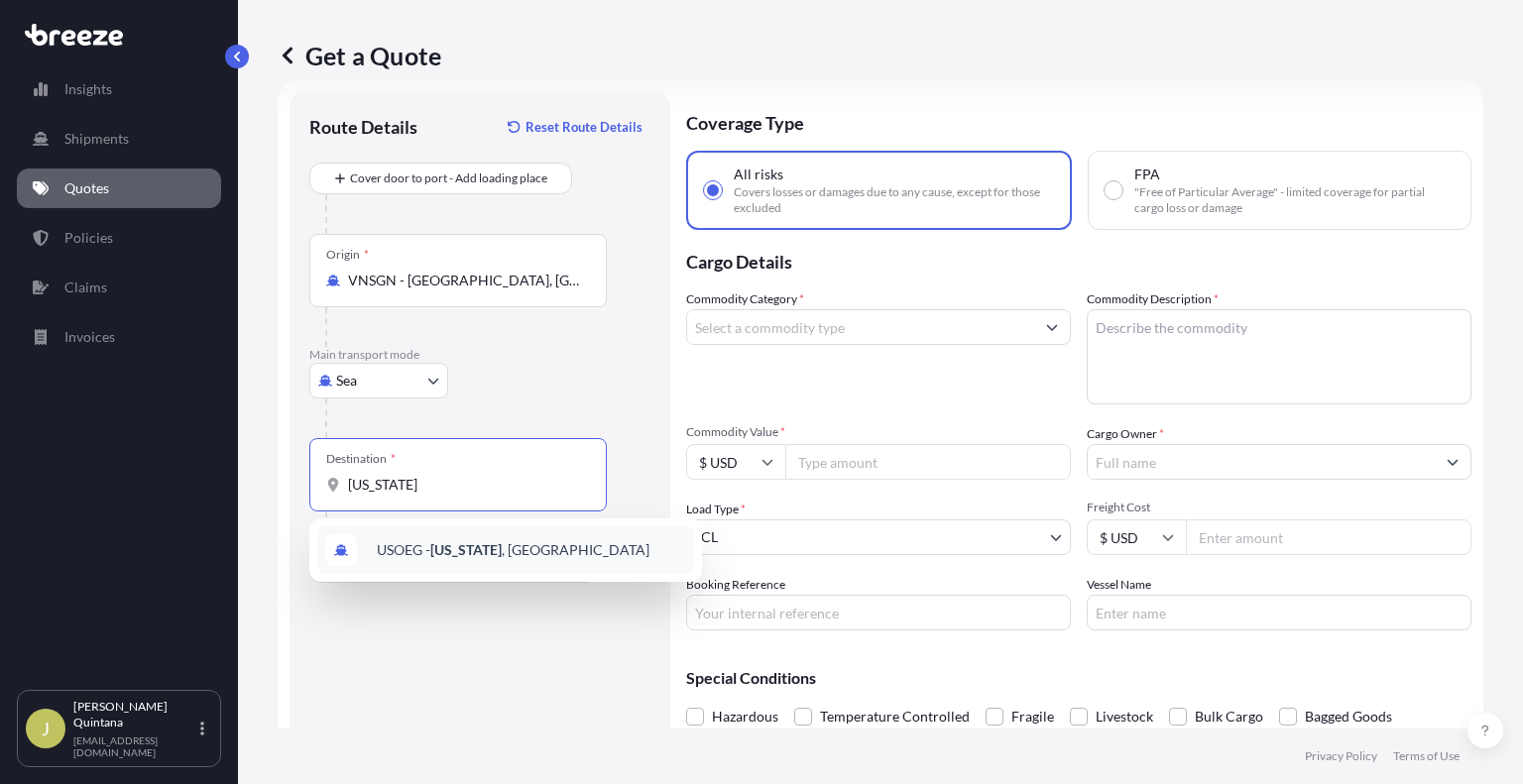 click on "USOEG -  [US_STATE] , [GEOGRAPHIC_DATA]" at bounding box center (513, 550) 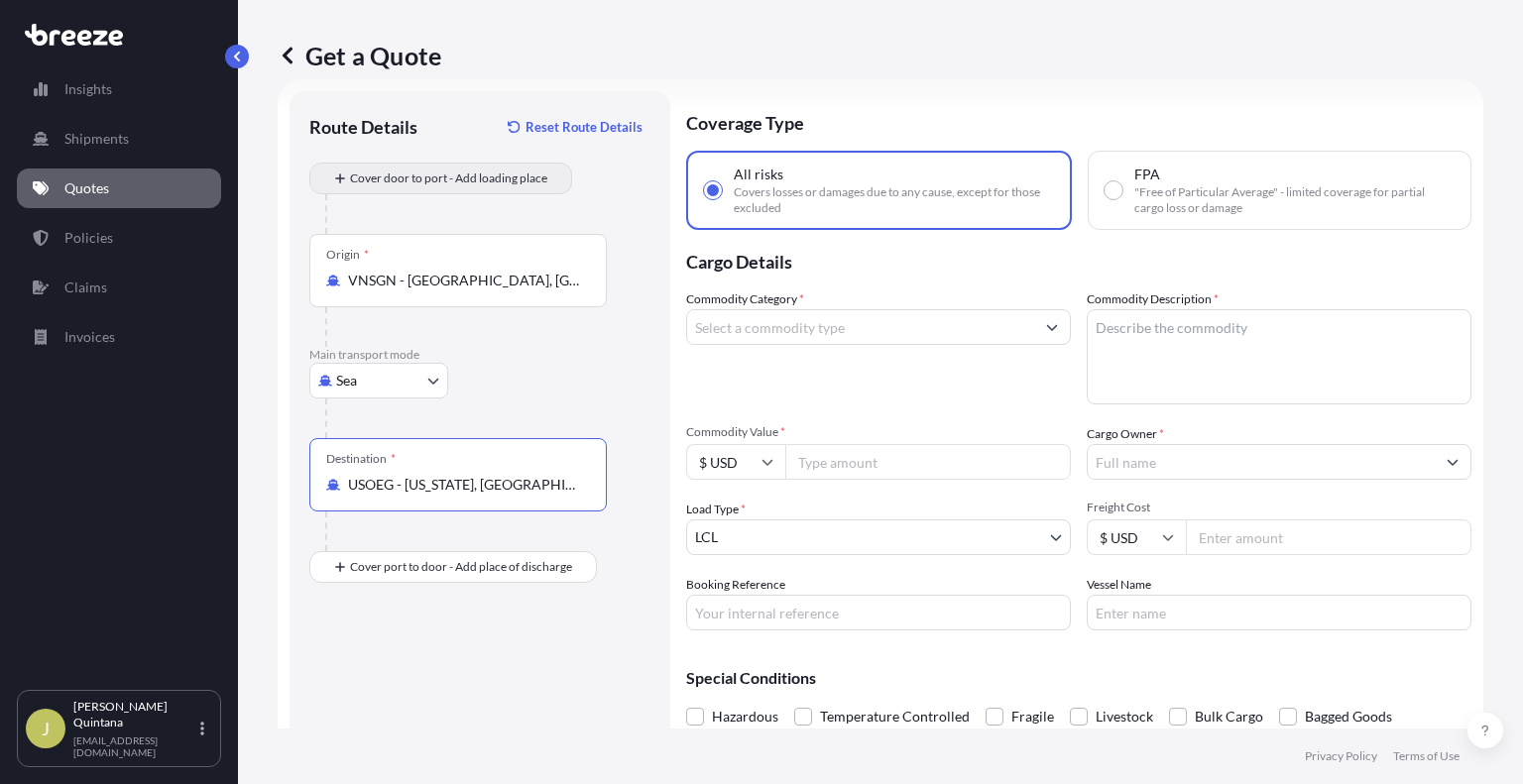 type on "USOEG - [US_STATE], [GEOGRAPHIC_DATA]" 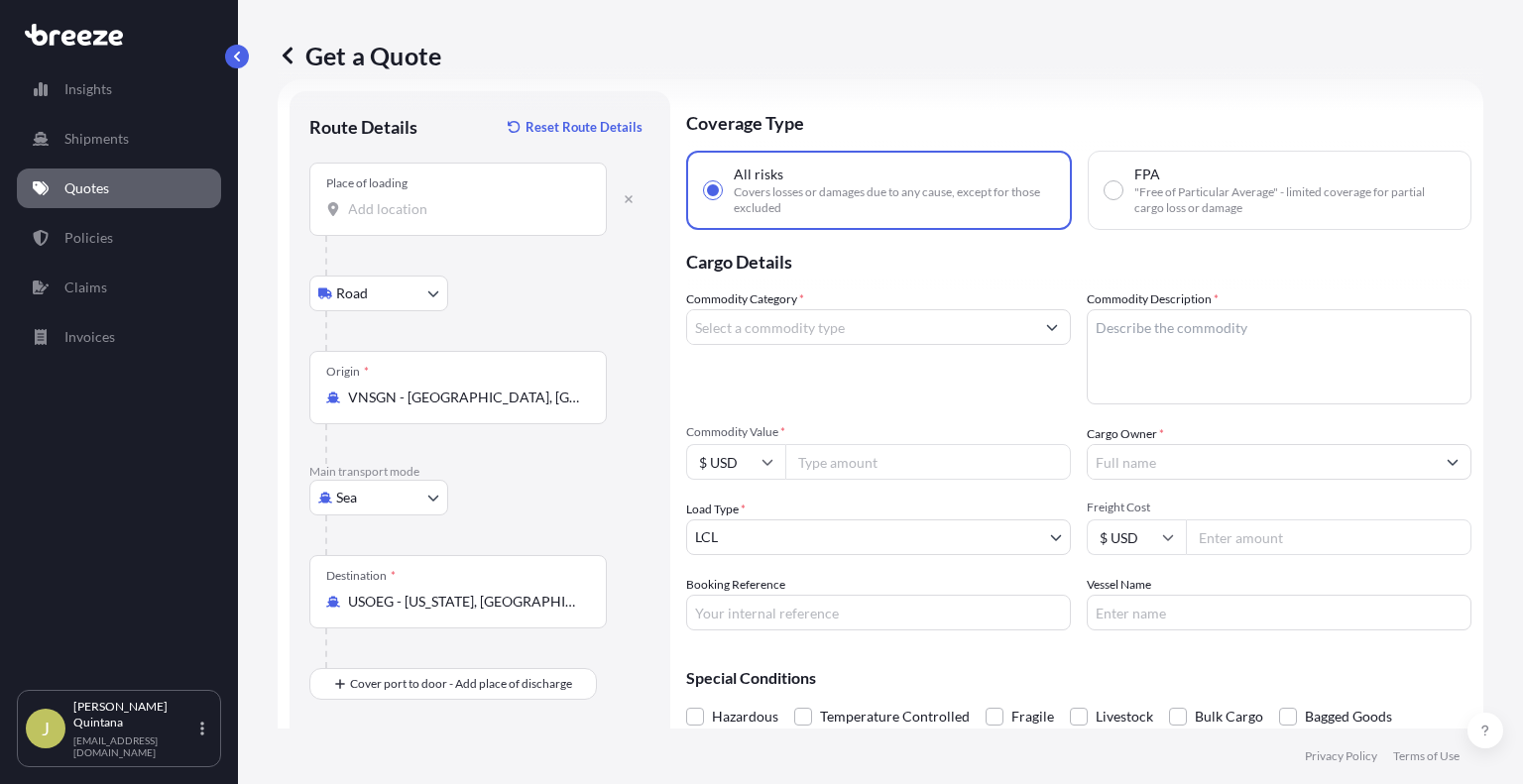 click on "Place of loading" at bounding box center (465, 209) 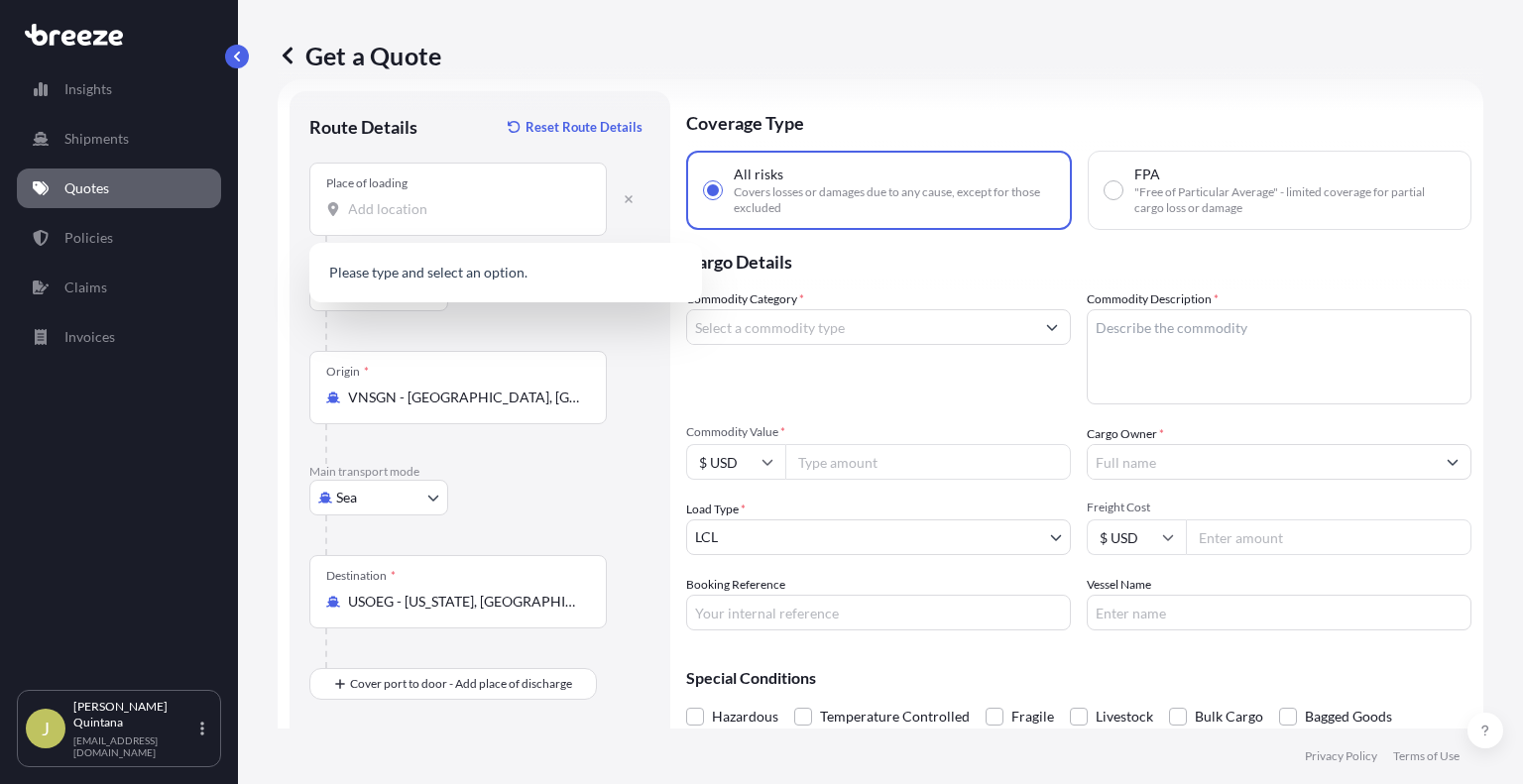 click on "Place of loading" at bounding box center (458, 199) 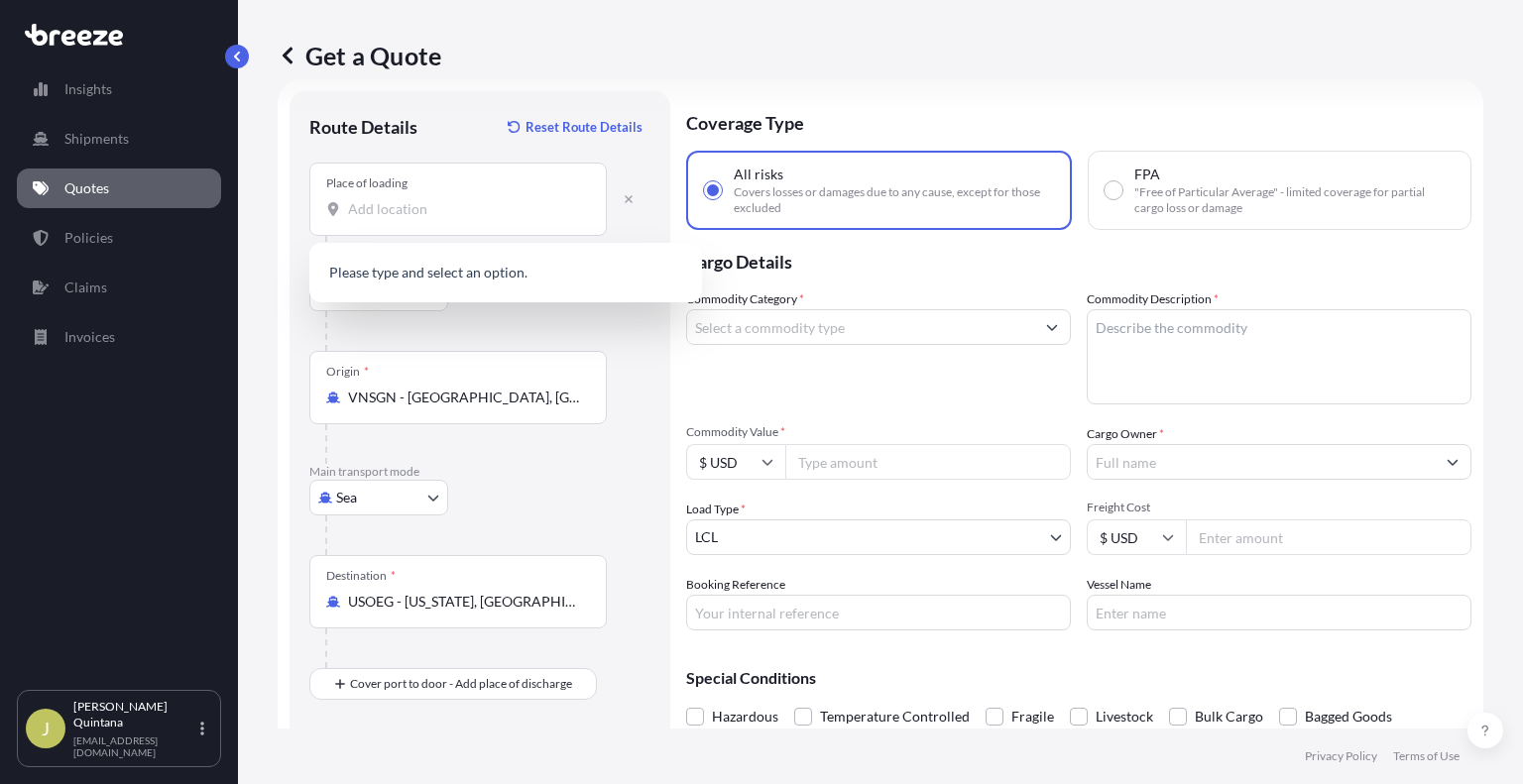 click on "Place of loading" at bounding box center (465, 209) 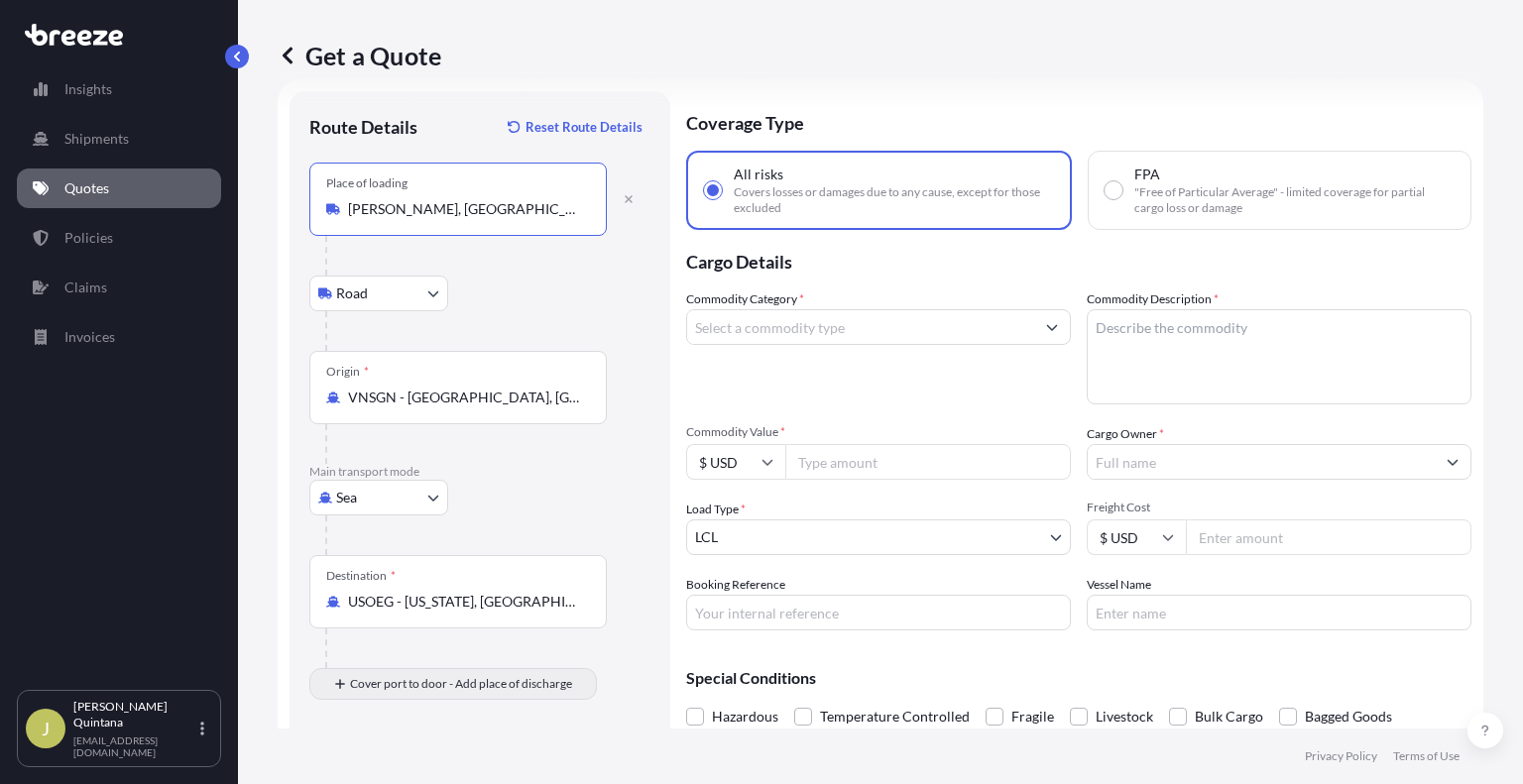 type on "[PERSON_NAME], [GEOGRAPHIC_DATA], [GEOGRAPHIC_DATA]" 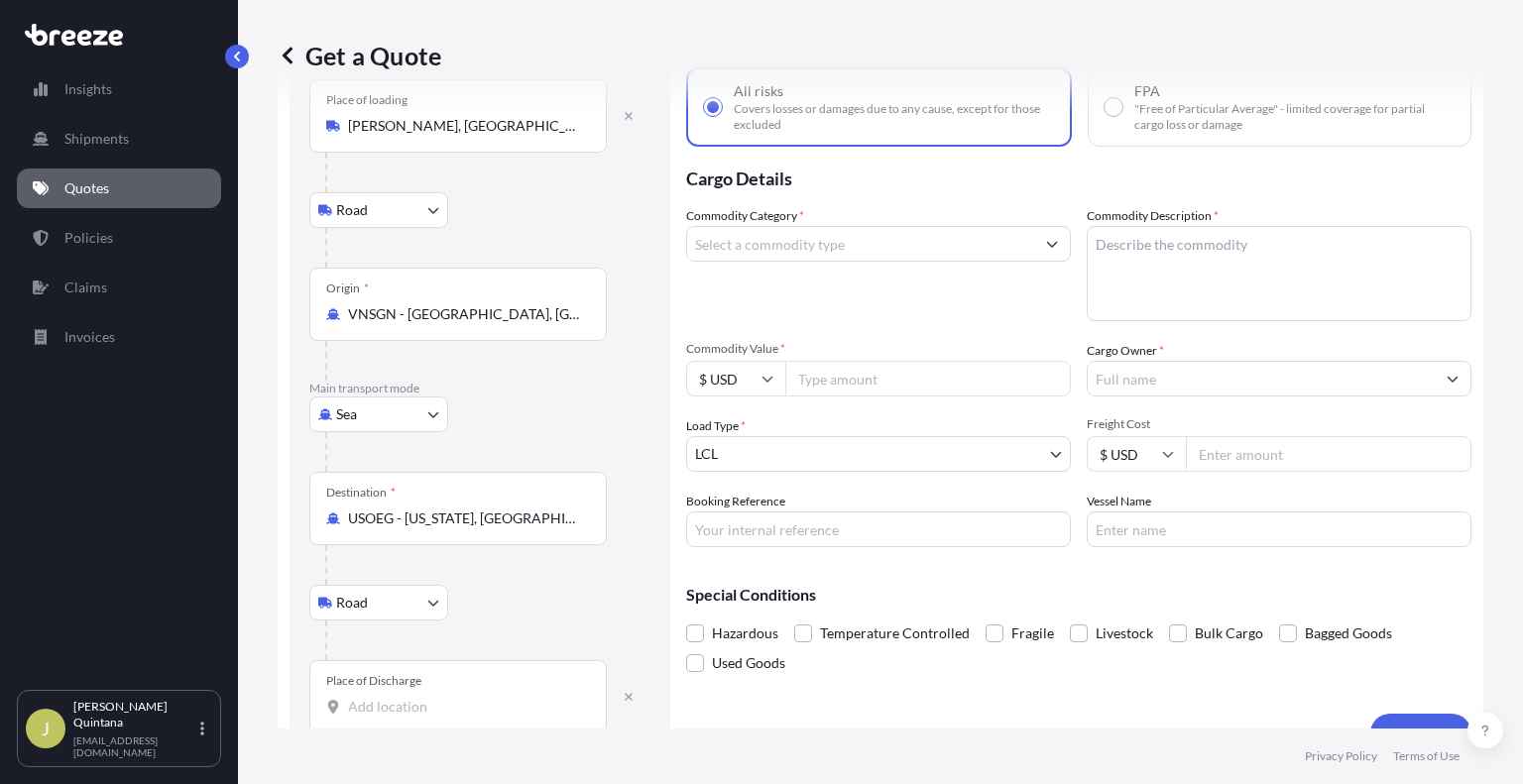 scroll, scrollTop: 150, scrollLeft: 0, axis: vertical 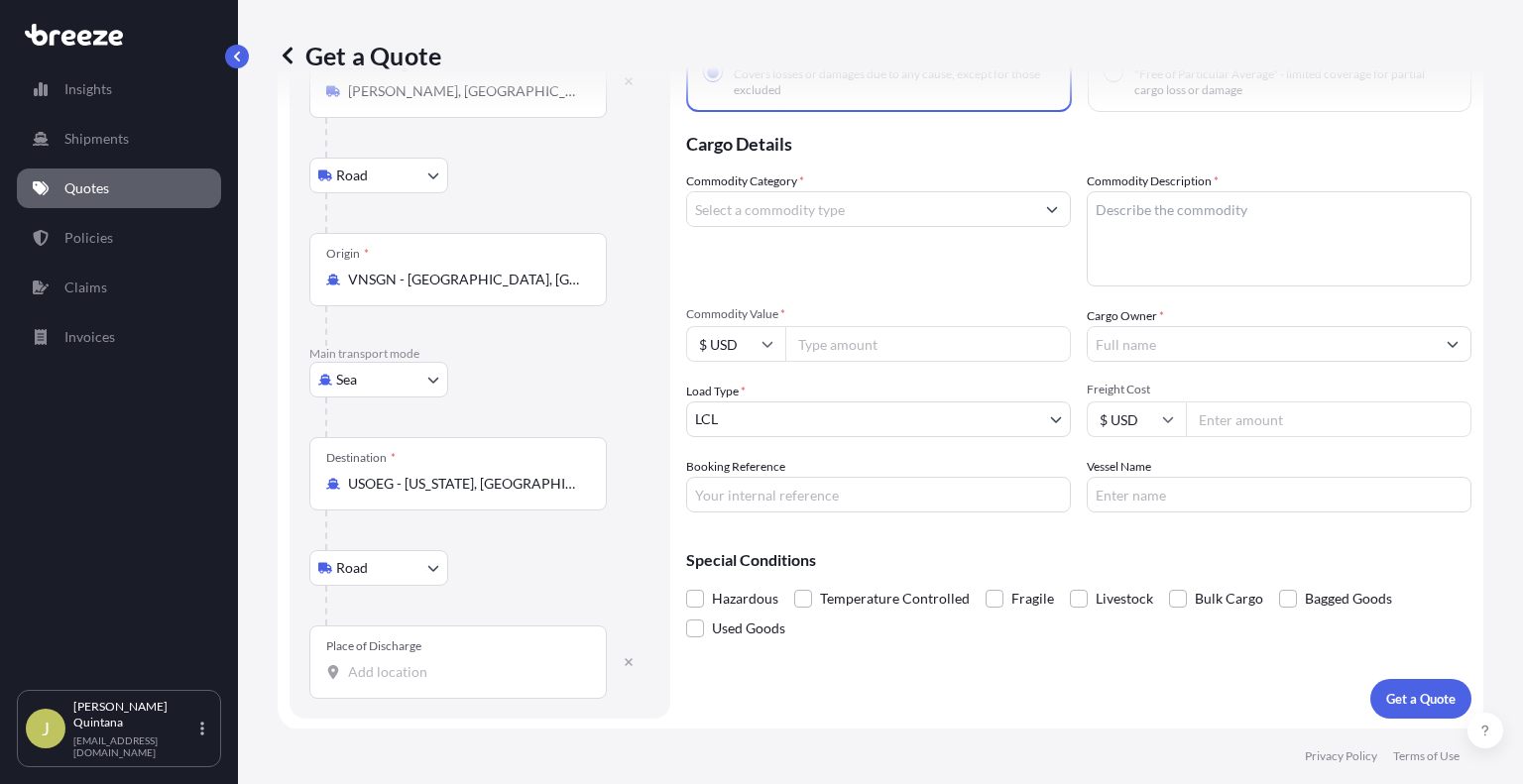 click on "Place of Discharge" at bounding box center [465, 672] 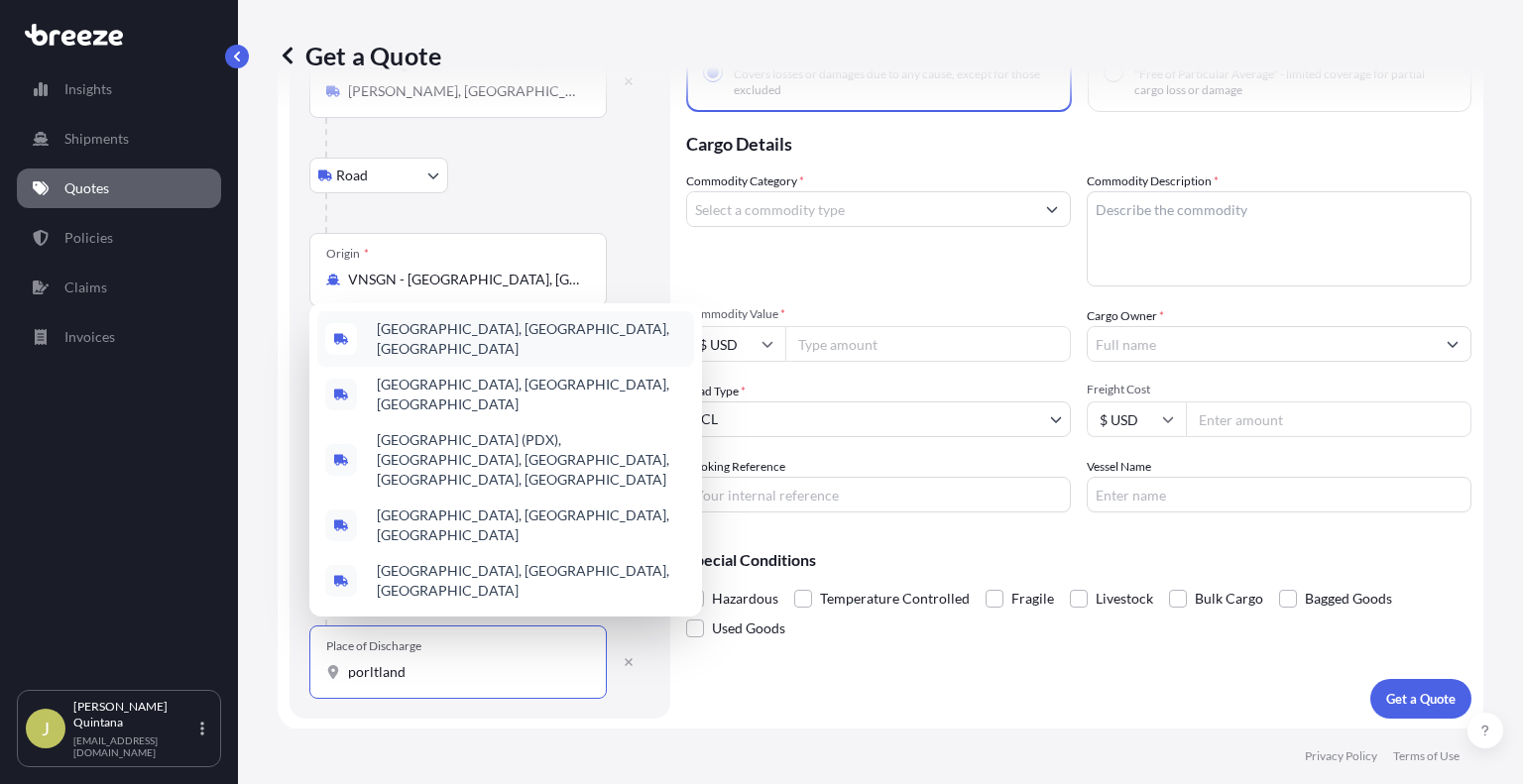 click on "[GEOGRAPHIC_DATA], [GEOGRAPHIC_DATA], [GEOGRAPHIC_DATA]" at bounding box center (531, 339) 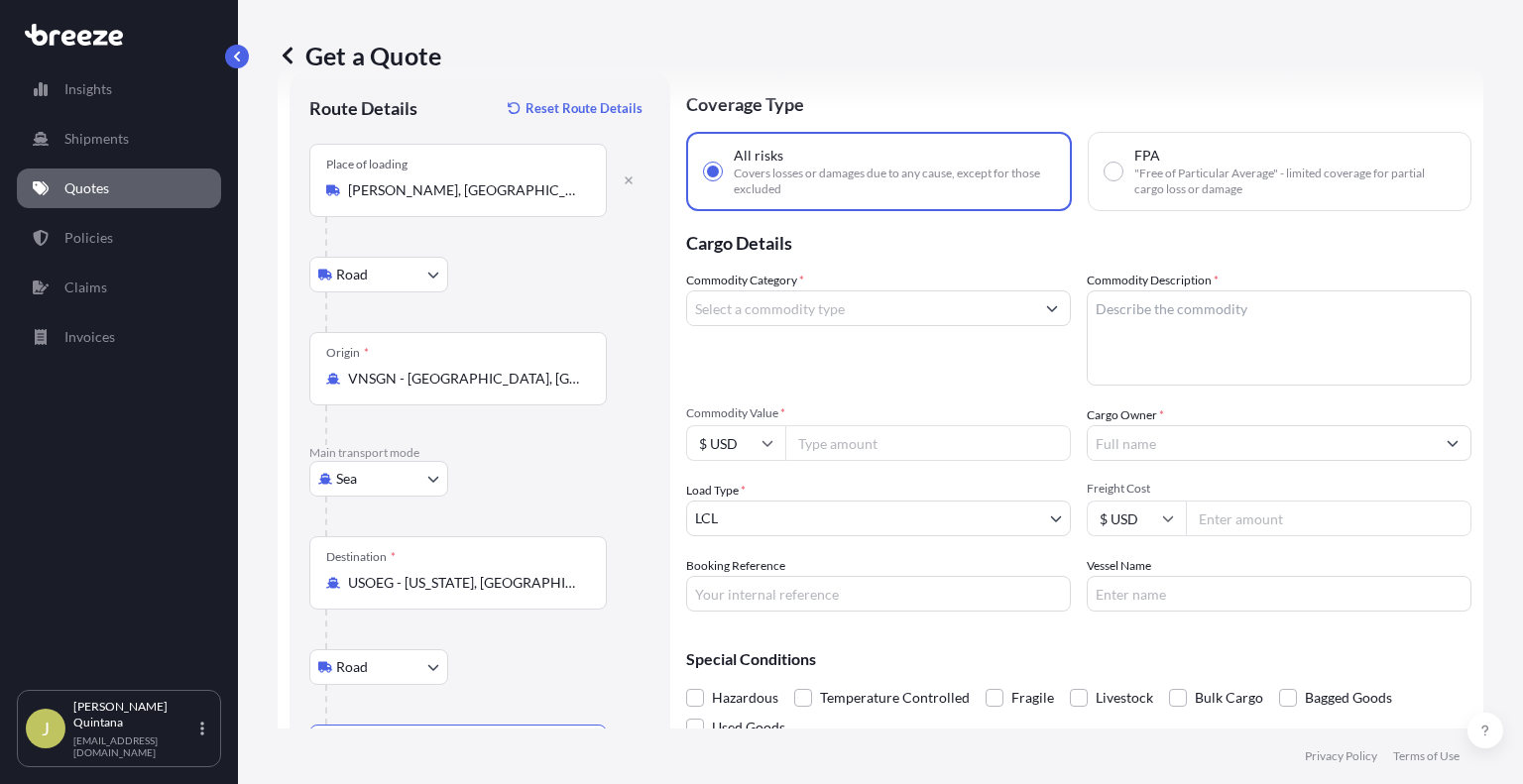 scroll, scrollTop: 0, scrollLeft: 0, axis: both 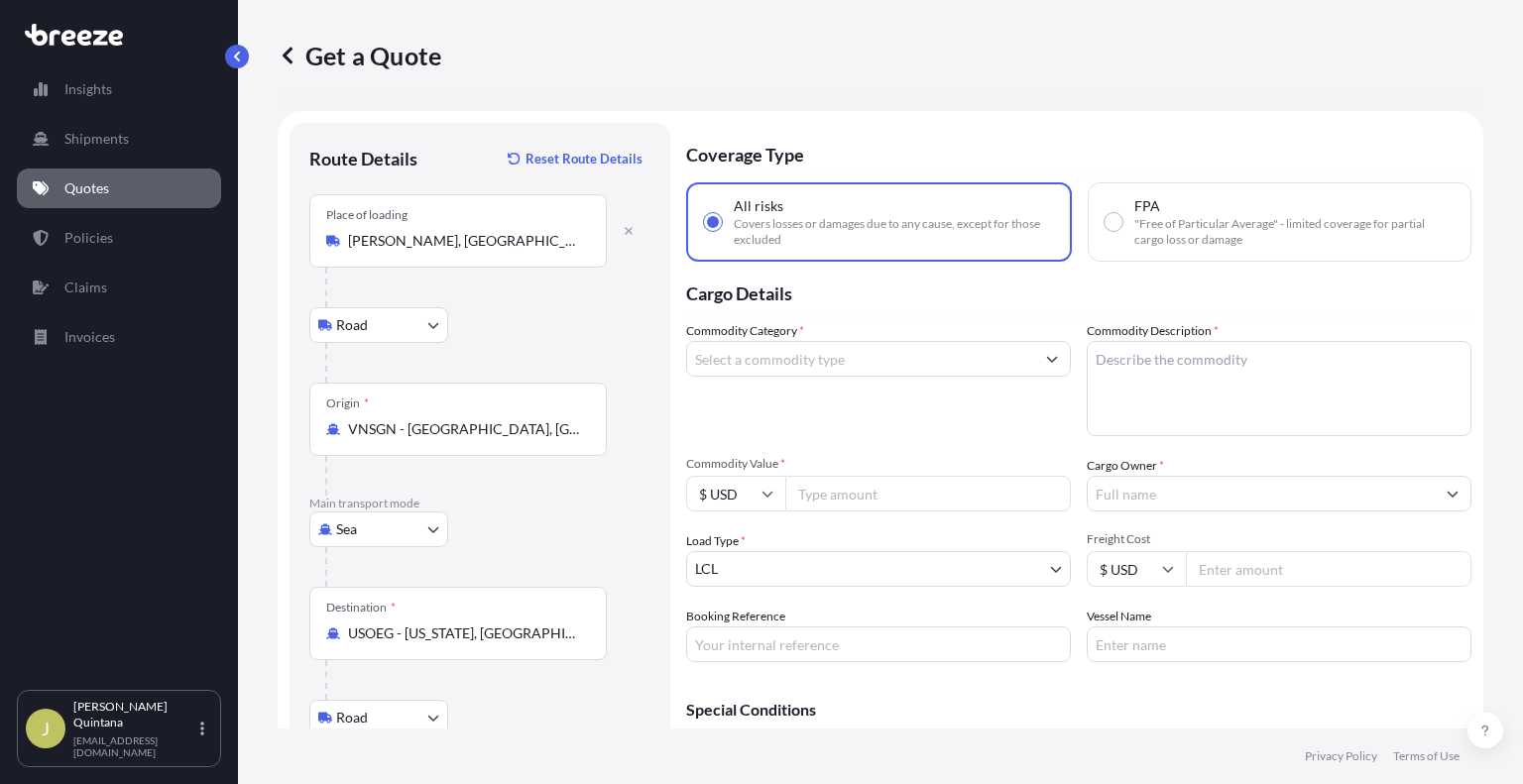 type on "[GEOGRAPHIC_DATA], [GEOGRAPHIC_DATA], [GEOGRAPHIC_DATA]" 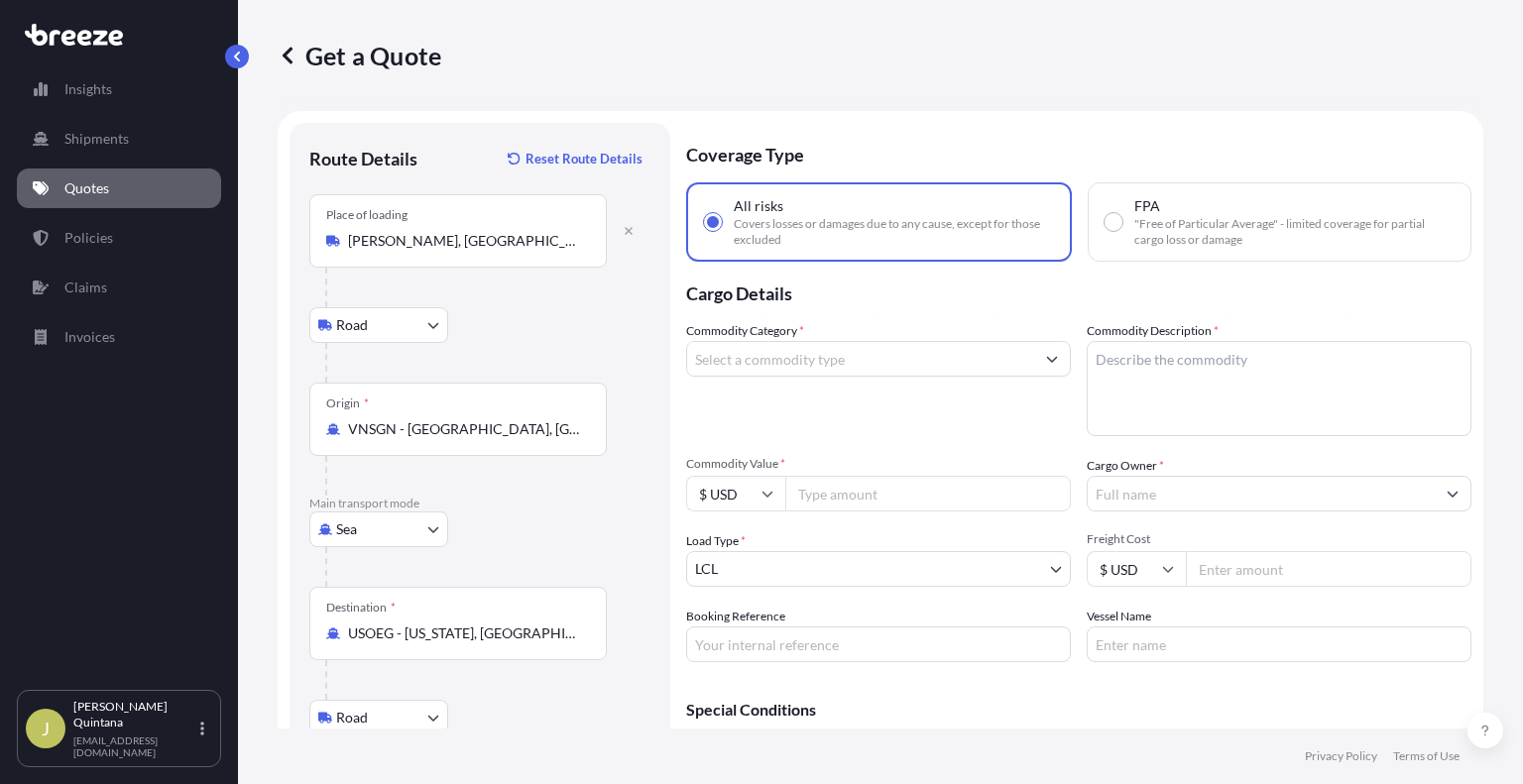click on "Commodity Category *" at bounding box center (861, 359) 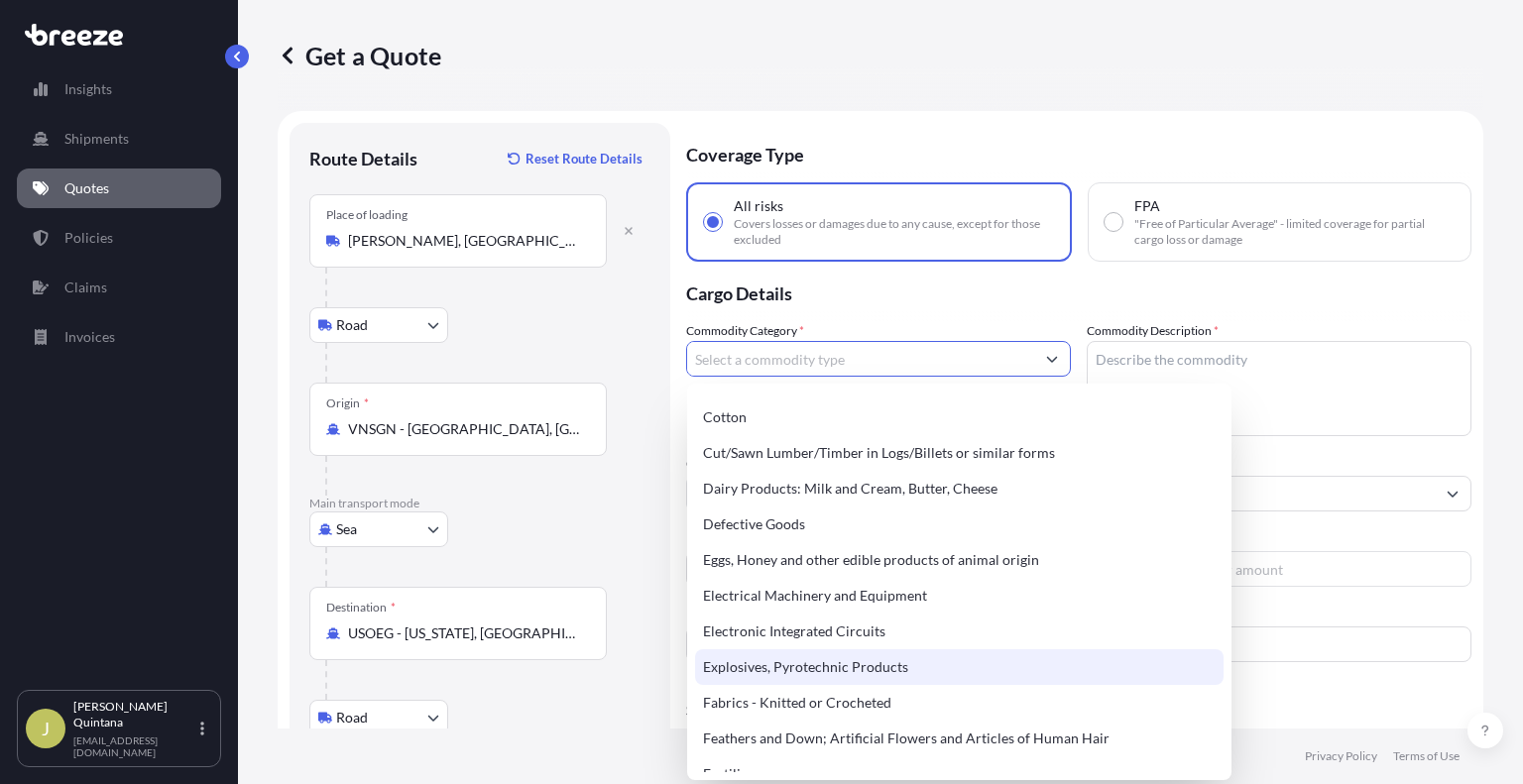 scroll, scrollTop: 0, scrollLeft: 0, axis: both 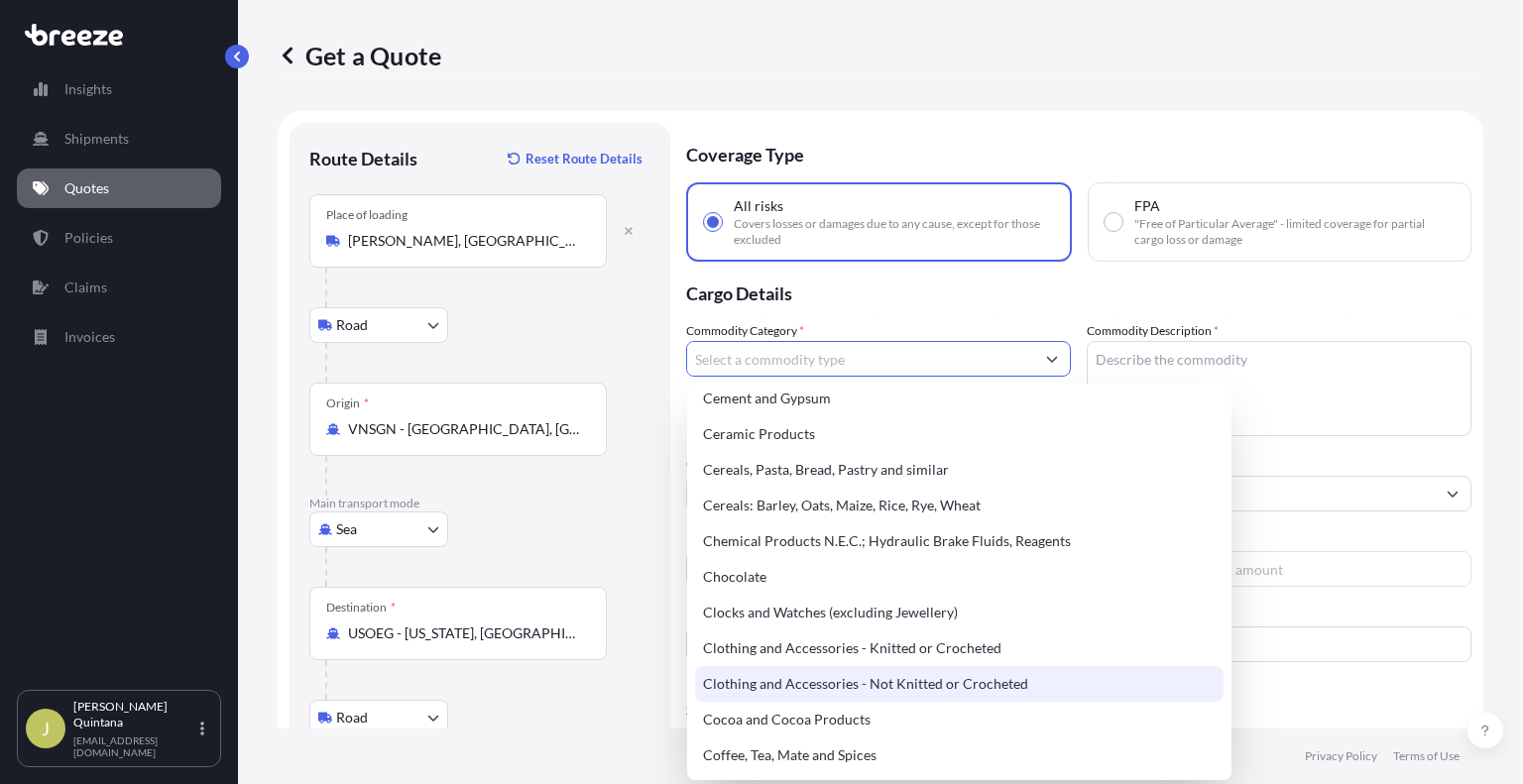 click on "Clothing and Accessories - Not Knitted or Crocheted" at bounding box center (959, 684) 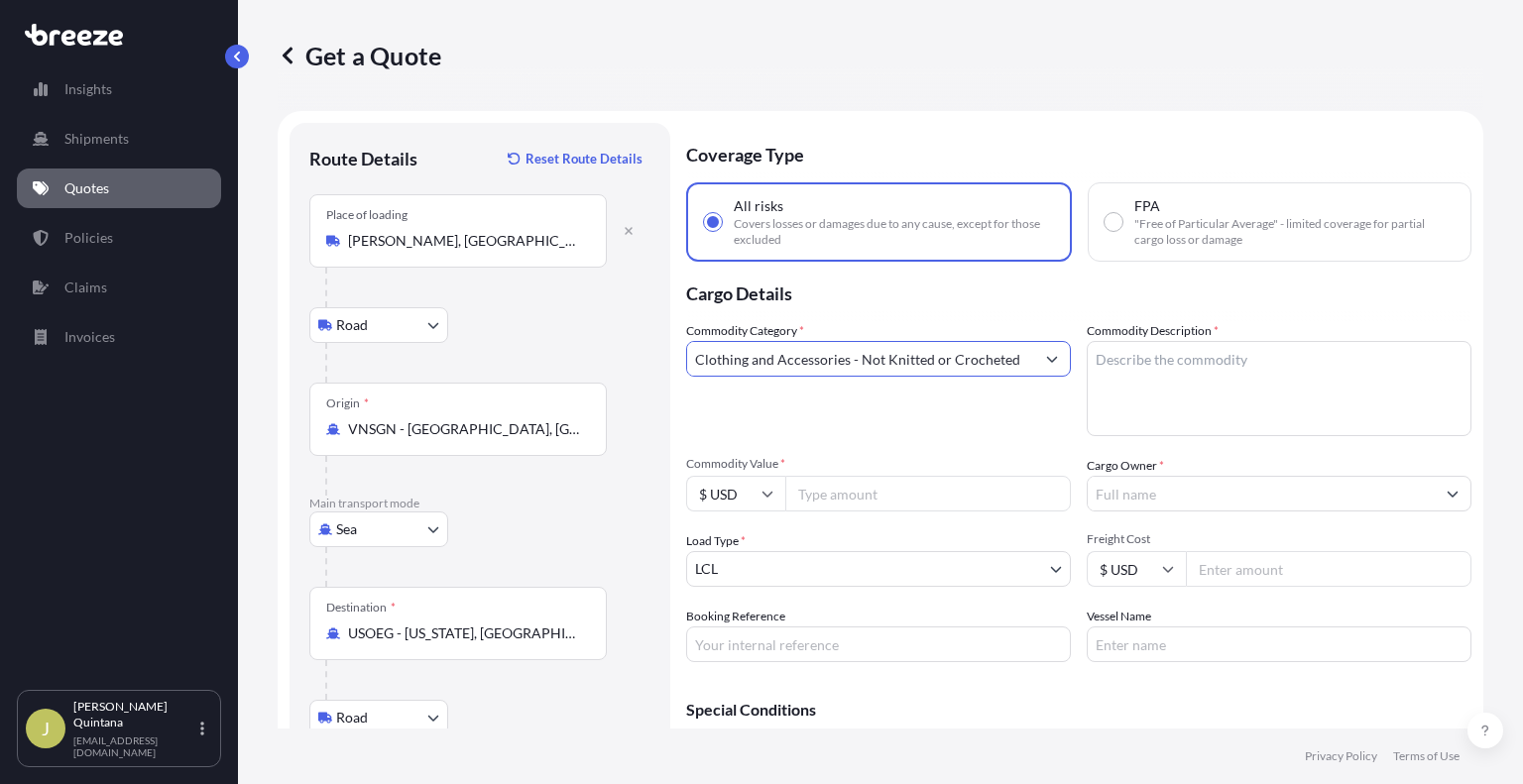 click on "Commodity Description *" at bounding box center [1279, 389] 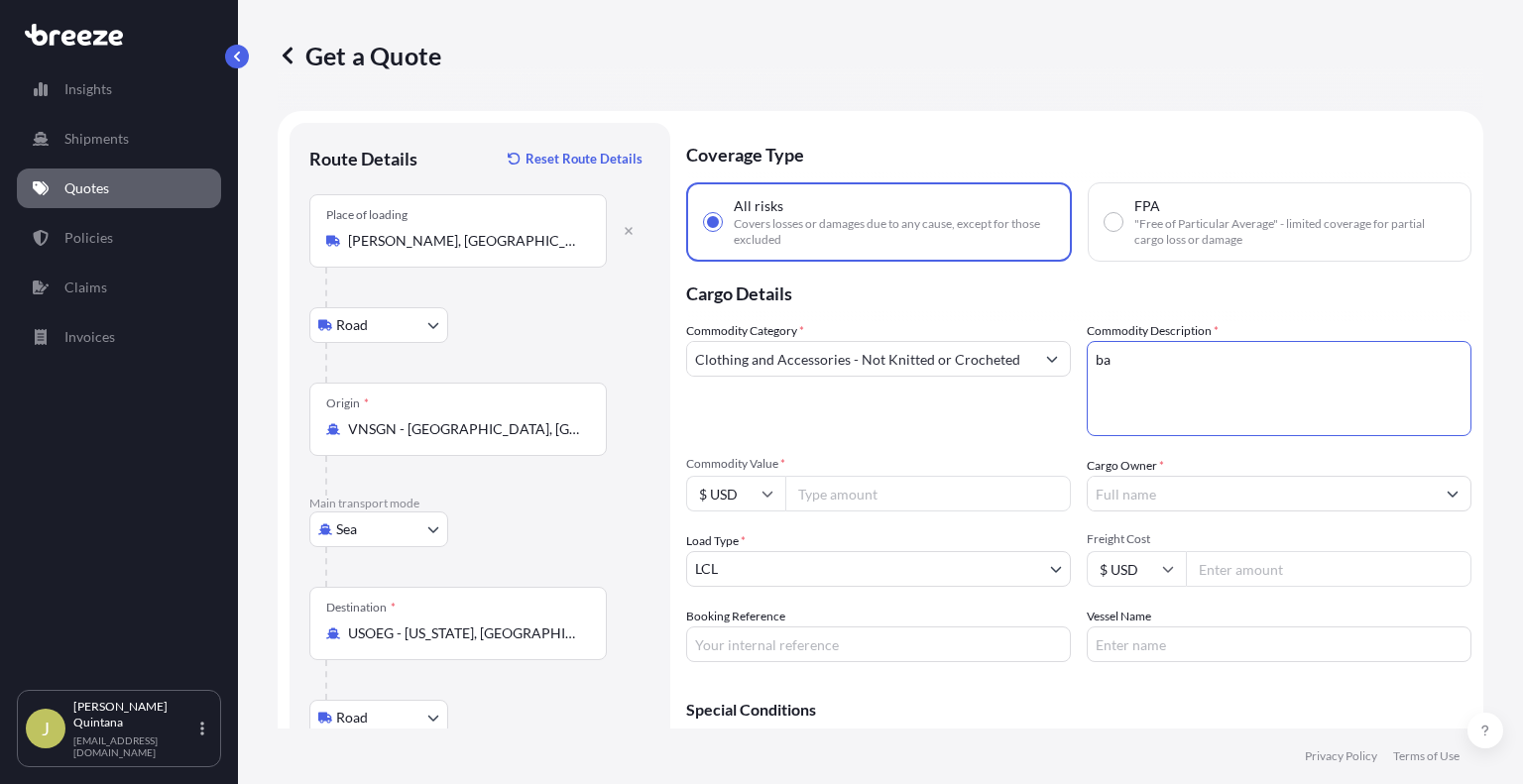 type on "b" 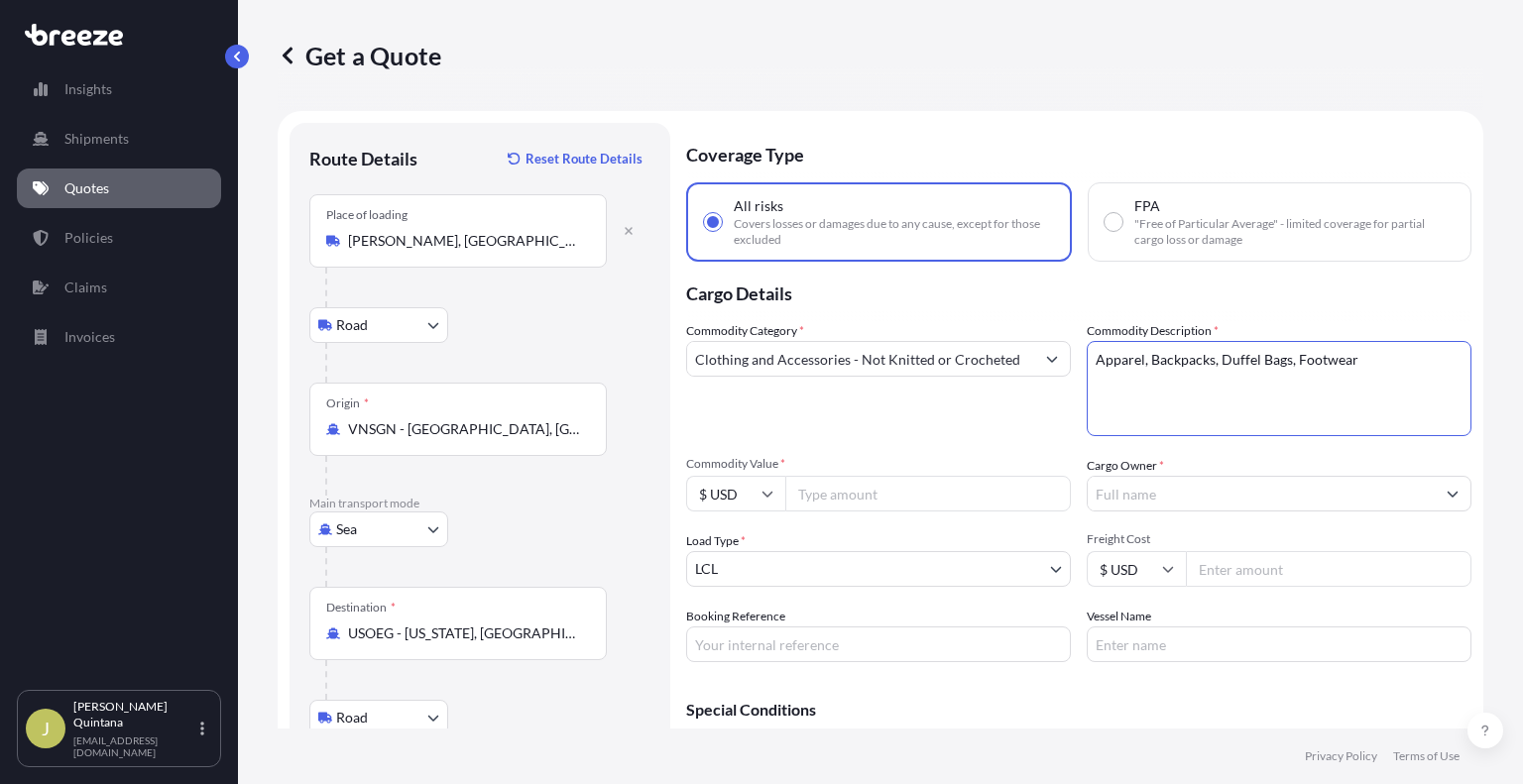 type on "Apparel, Backpacks, Duffel Bags, Footwear" 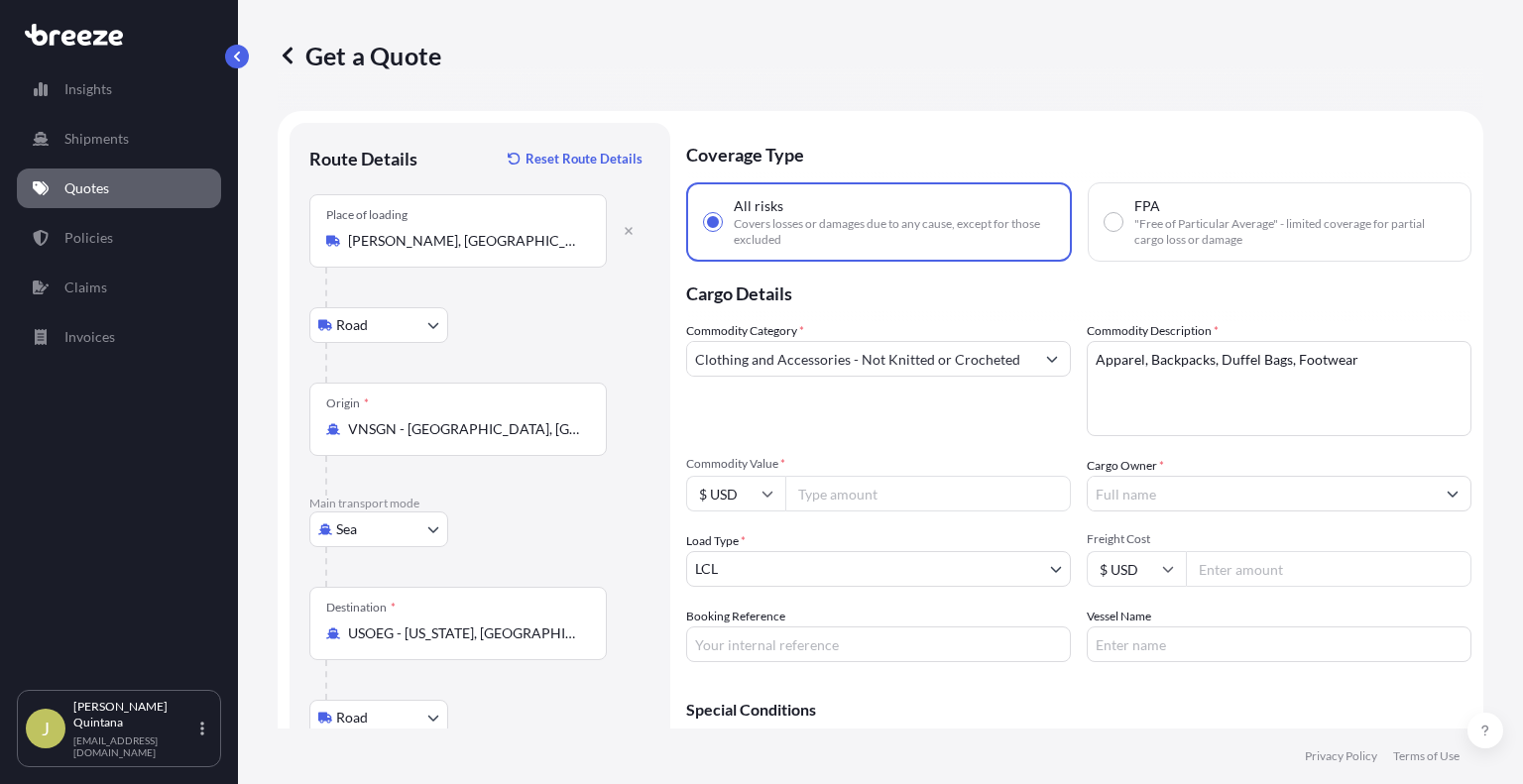 click on "Commodity Value   *" at bounding box center (928, 494) 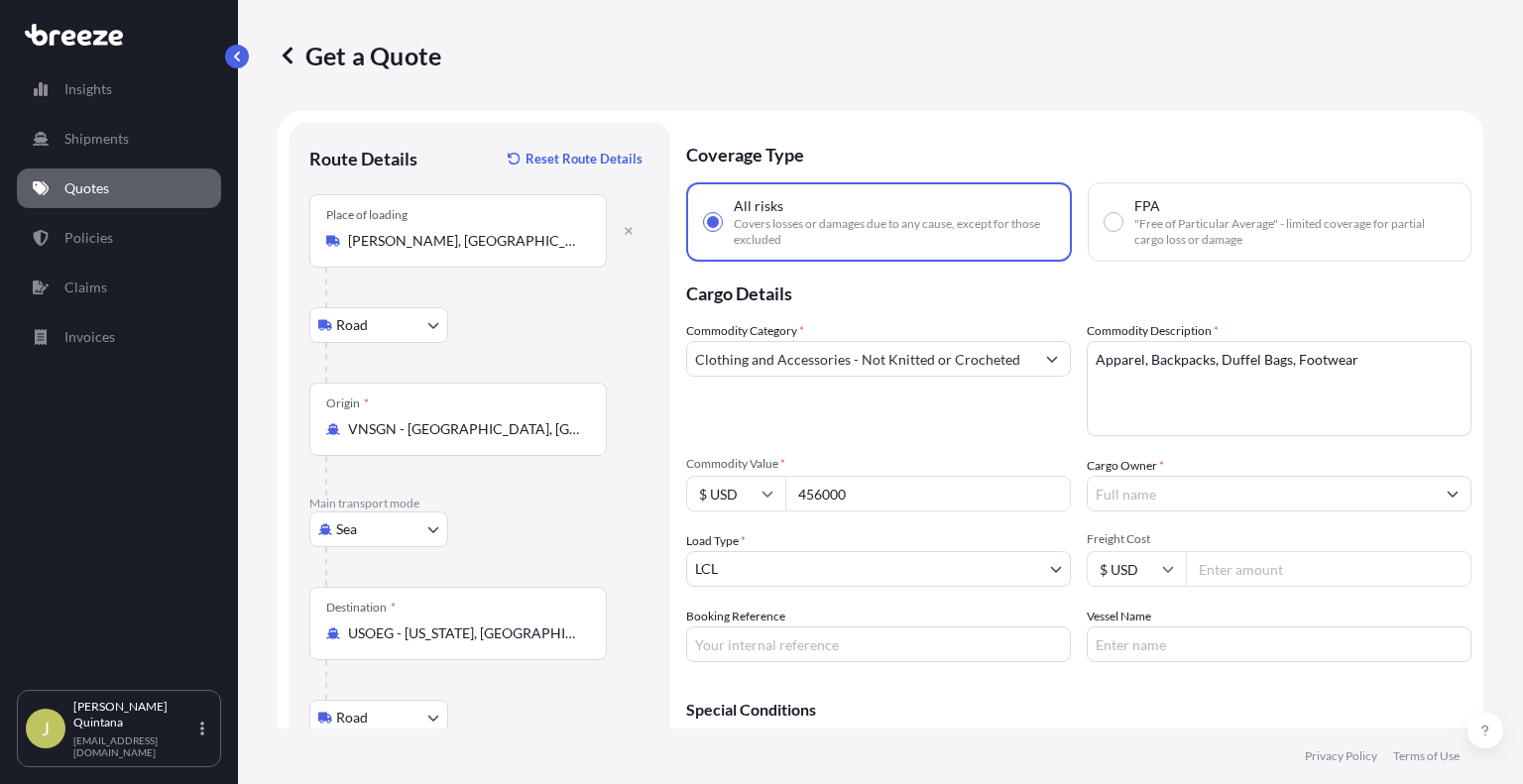 type on "456000" 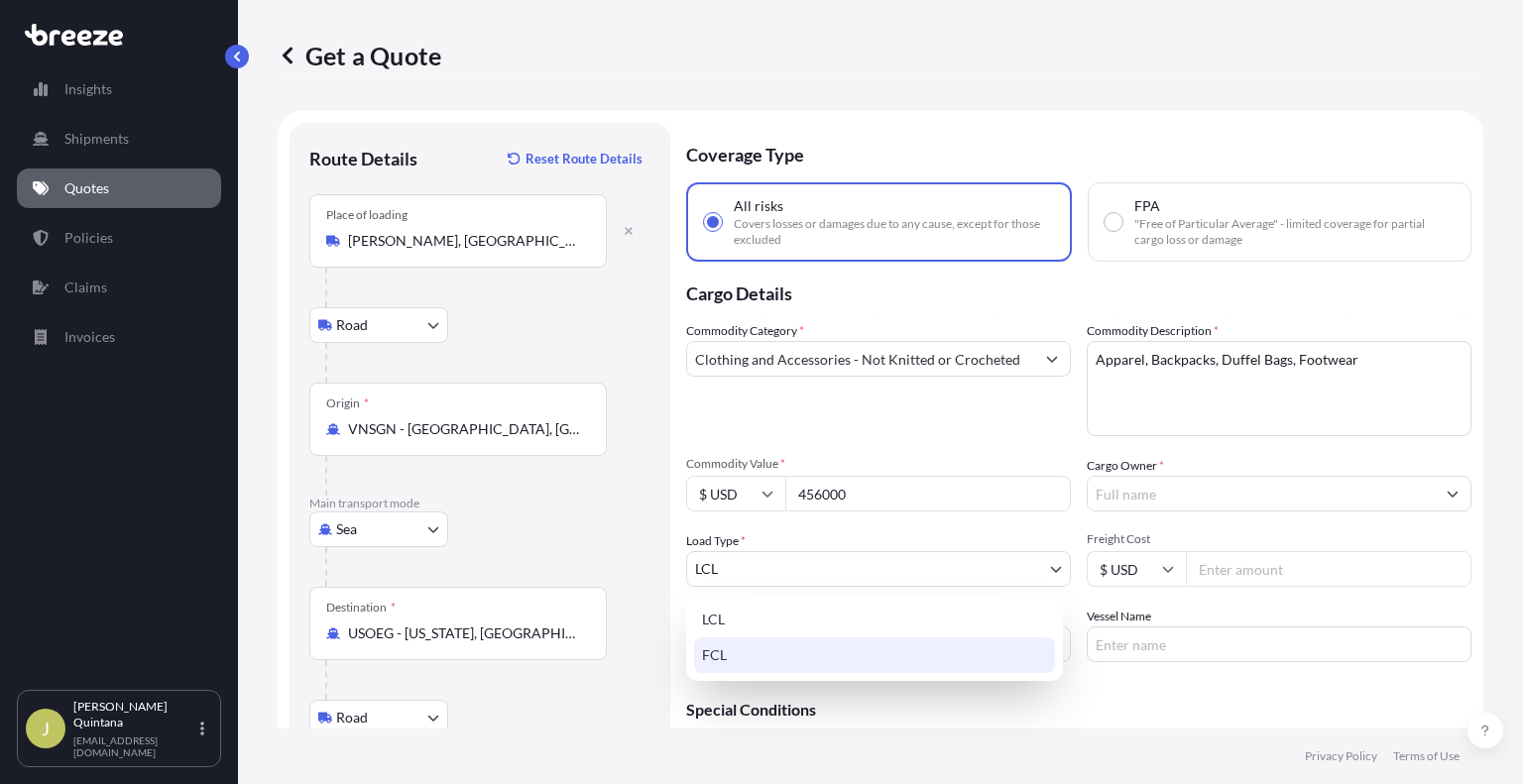click on "FCL" at bounding box center (875, 655) 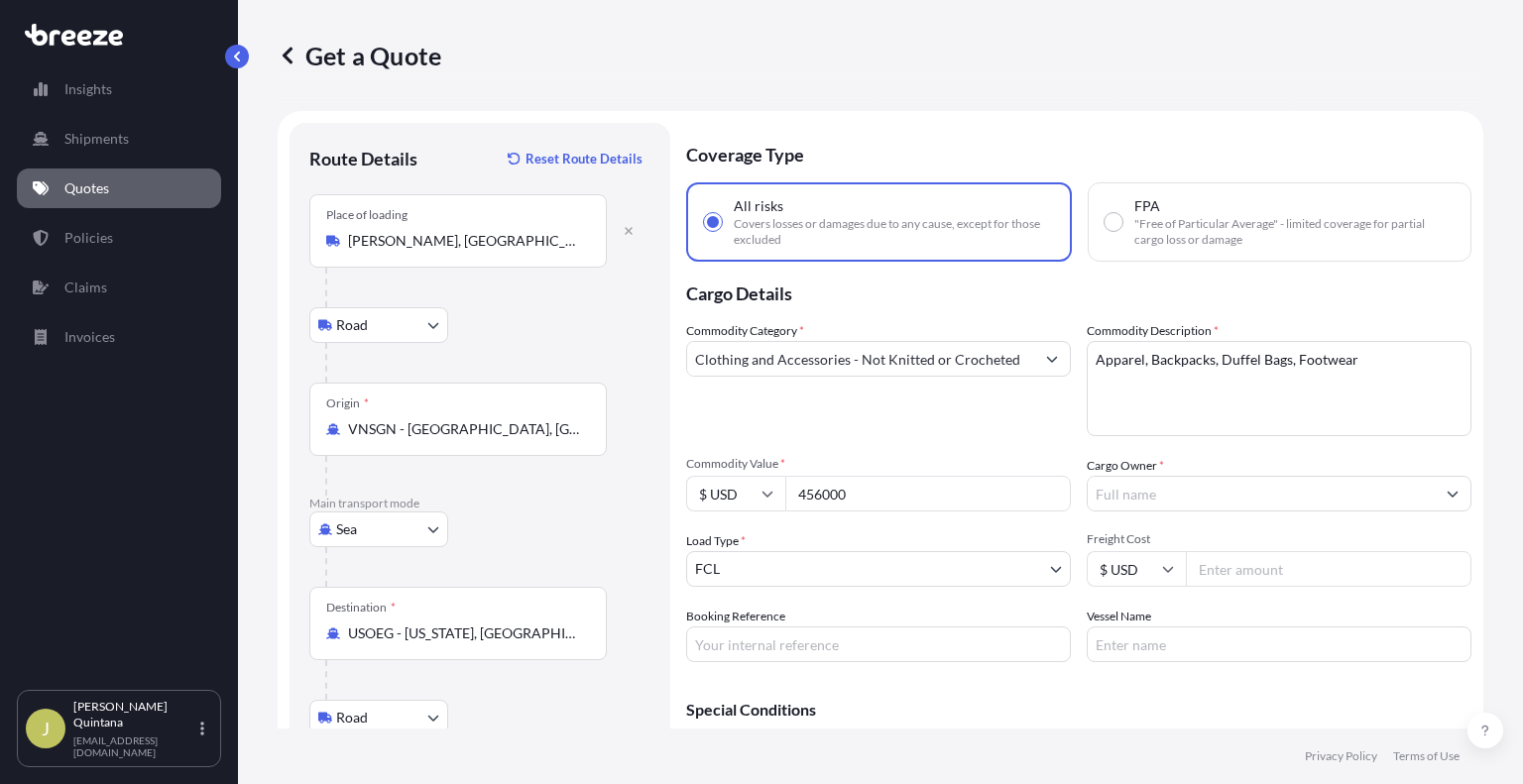 click on "Freight Cost" at bounding box center (1329, 569) 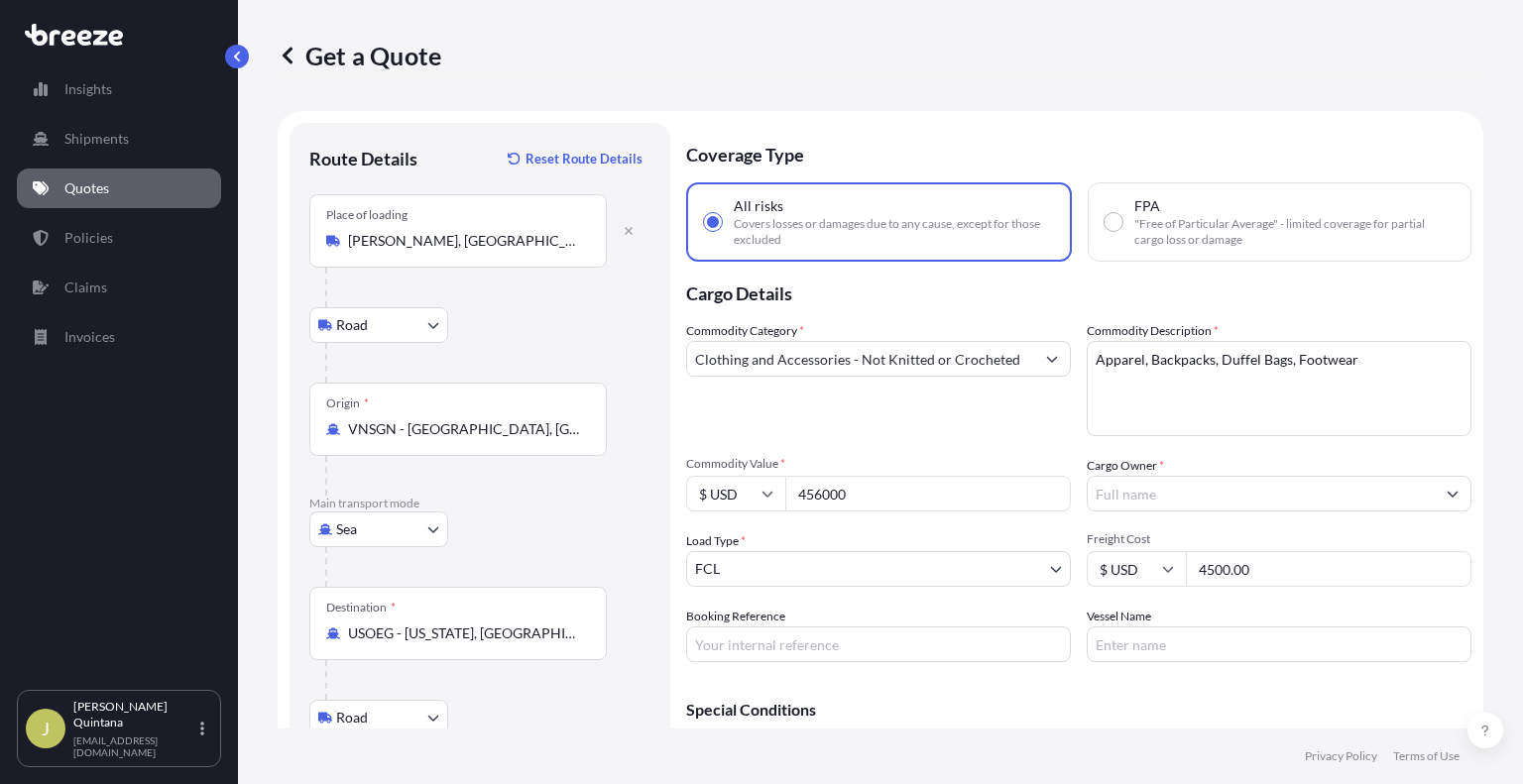 type on "4500.00" 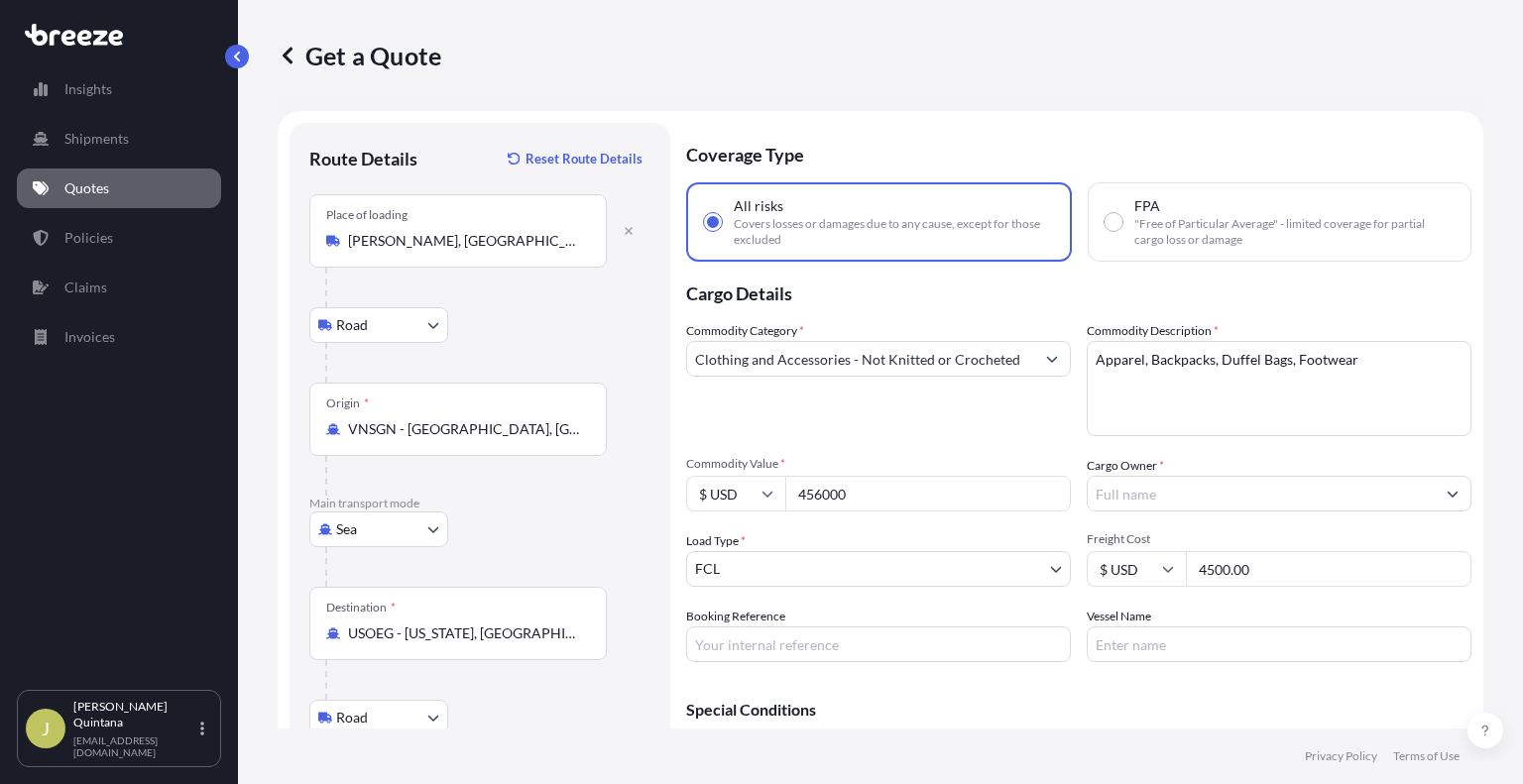 click on "Commodity Category * Clothing and Accessories - Not Knitted or Crocheted Commodity Description * Apparel, Backpacks, Duffel Bags, Footwear Commodity Value   * $ USD 456000 Cargo Owner * Load Type * FCL LCL FCL Freight Cost   $ USD 4500.00 Booking Reference Vessel Name" at bounding box center [1079, 492] 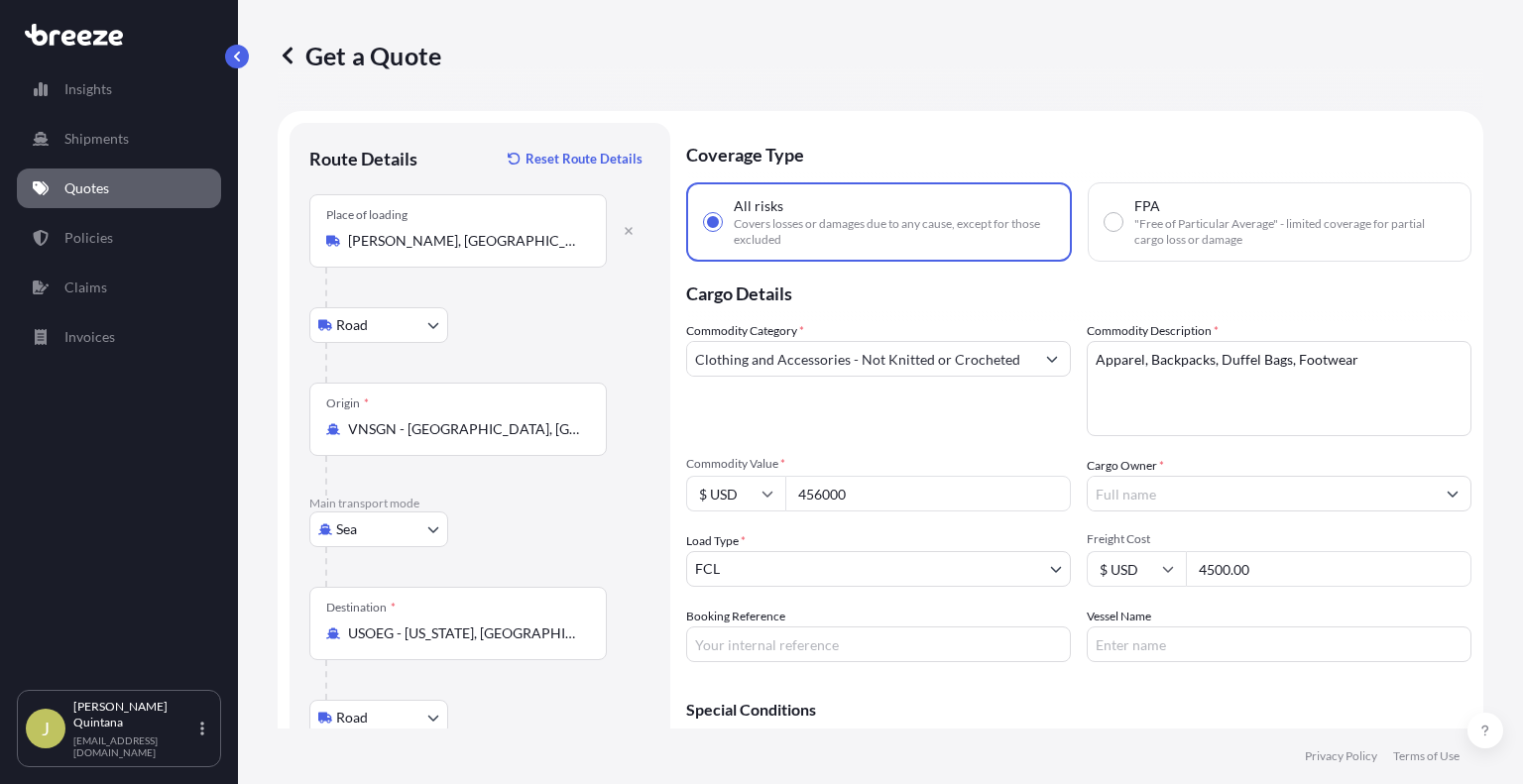 click on "Cargo Owner *" at bounding box center [1261, 494] 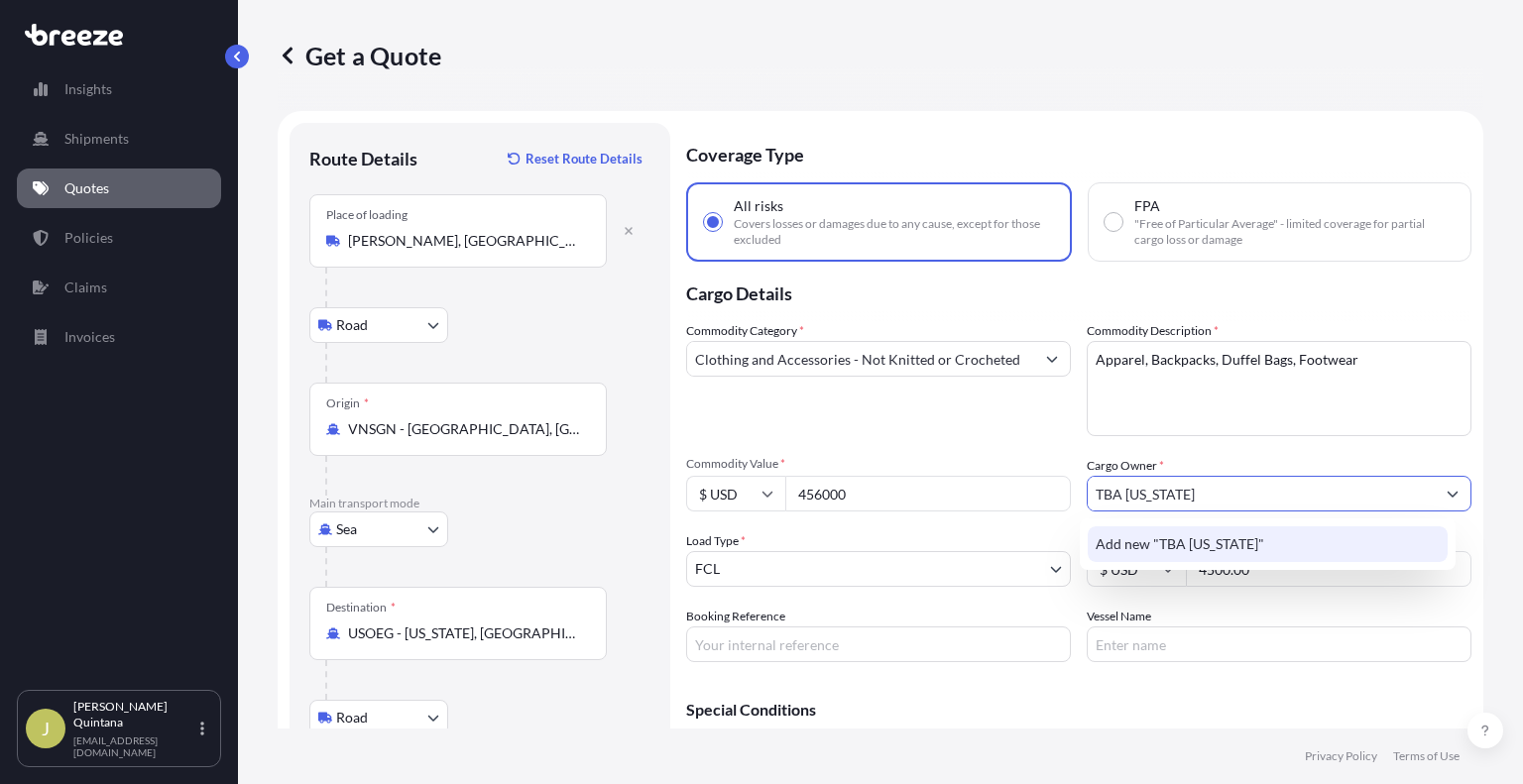 type on "TBA [US_STATE]" 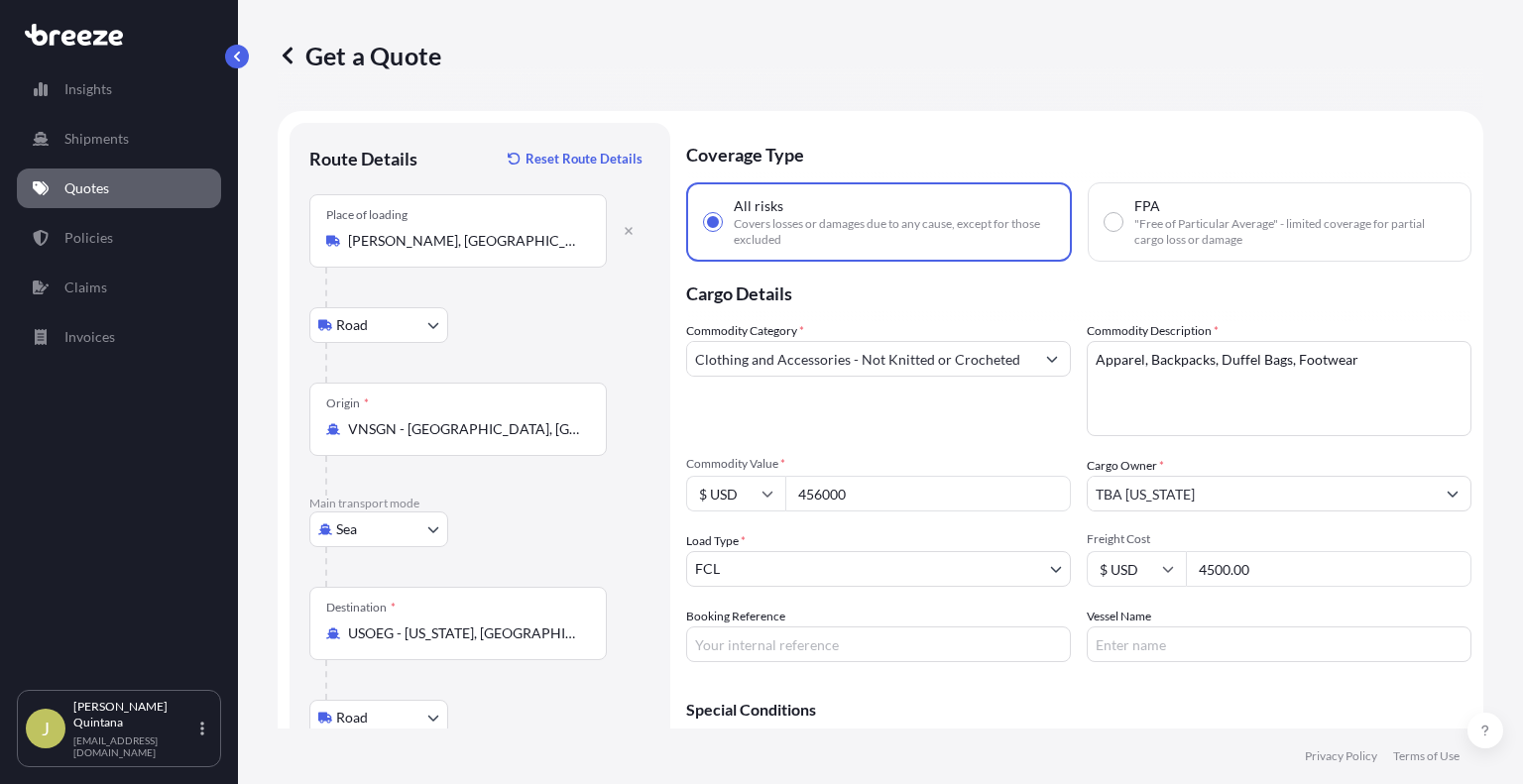 scroll, scrollTop: 150, scrollLeft: 0, axis: vertical 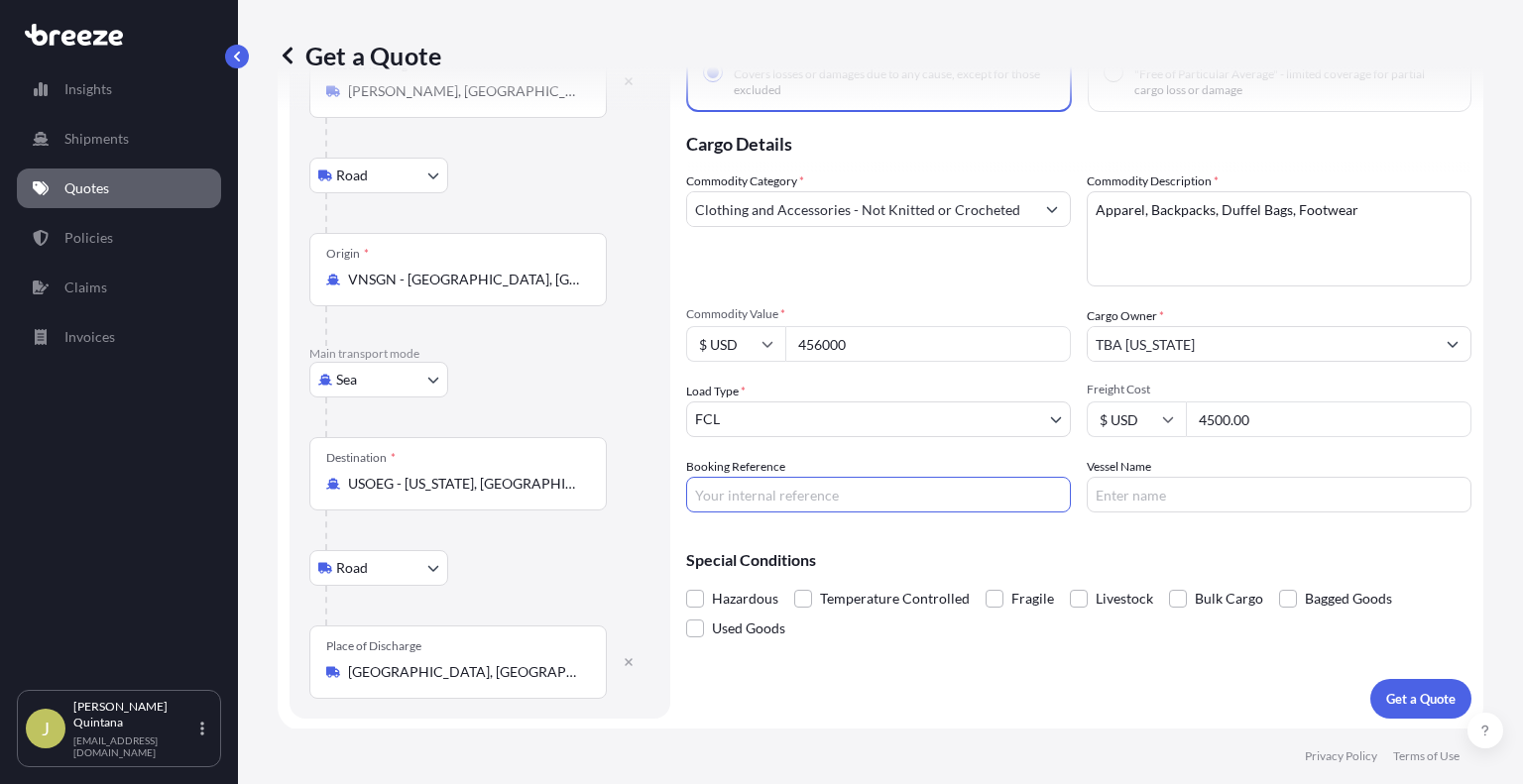 click on "Booking Reference" at bounding box center (879, 495) 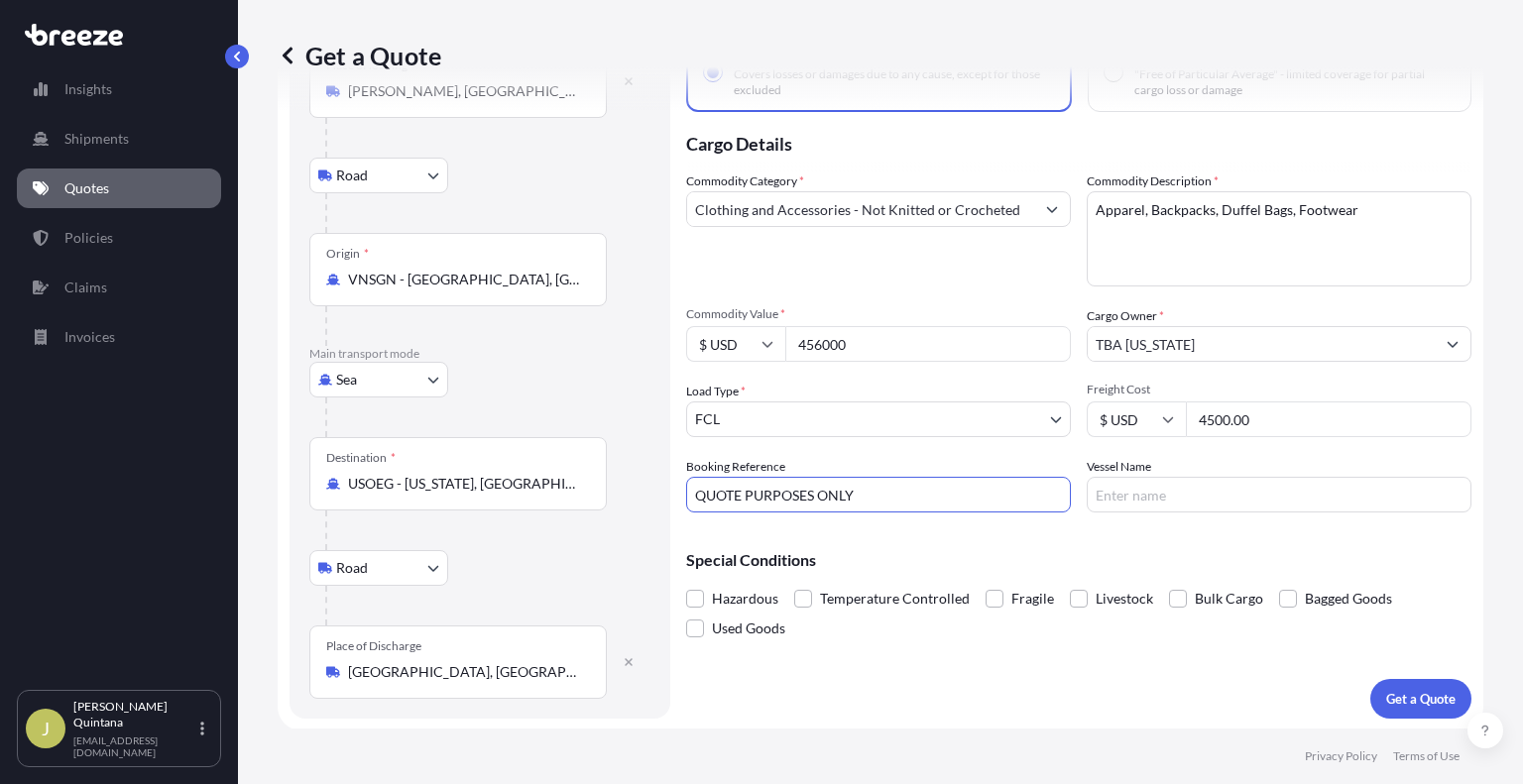 type on "QUOTE PURPOSES ONLY" 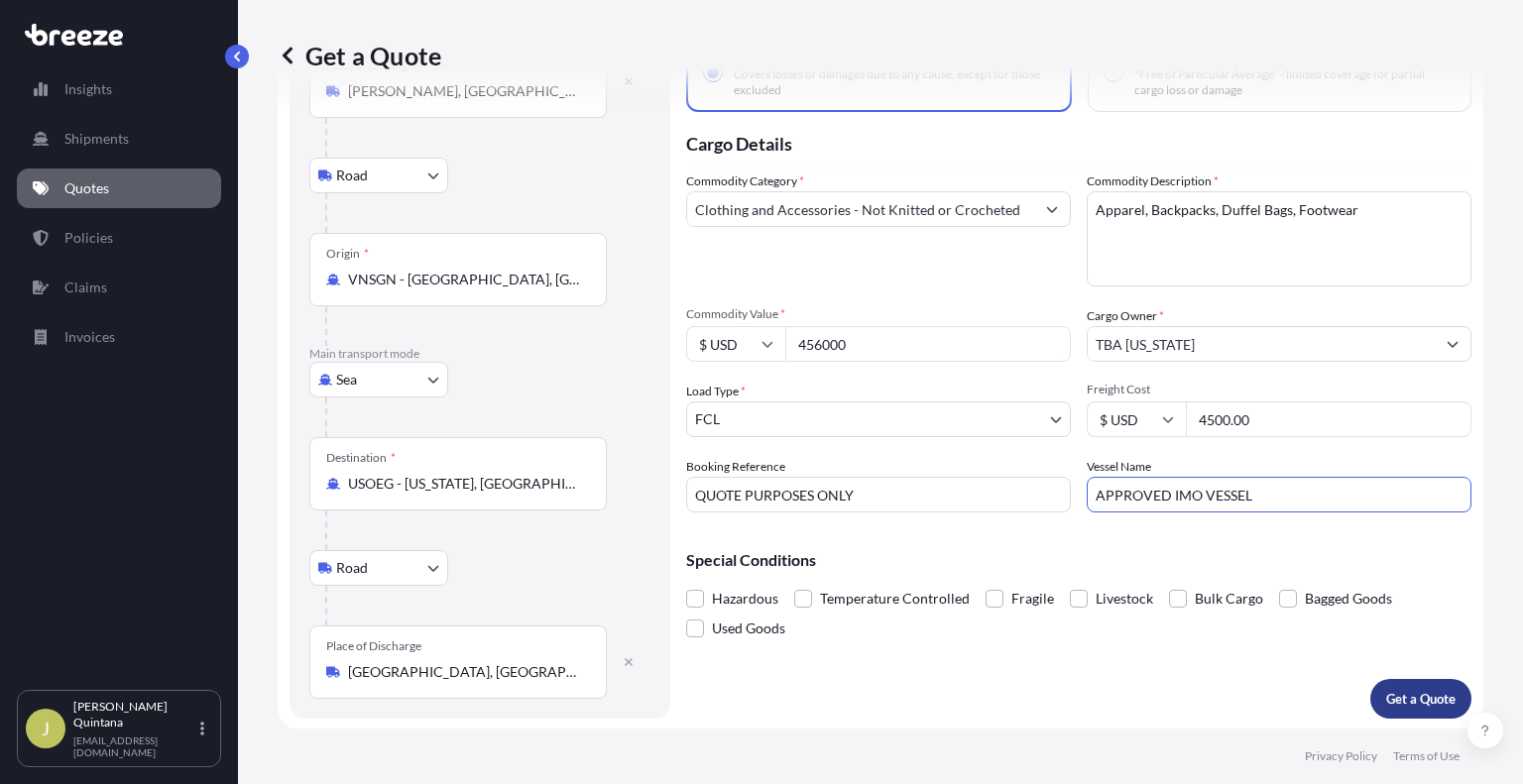 type on "APPROVED IMO VESSEL" 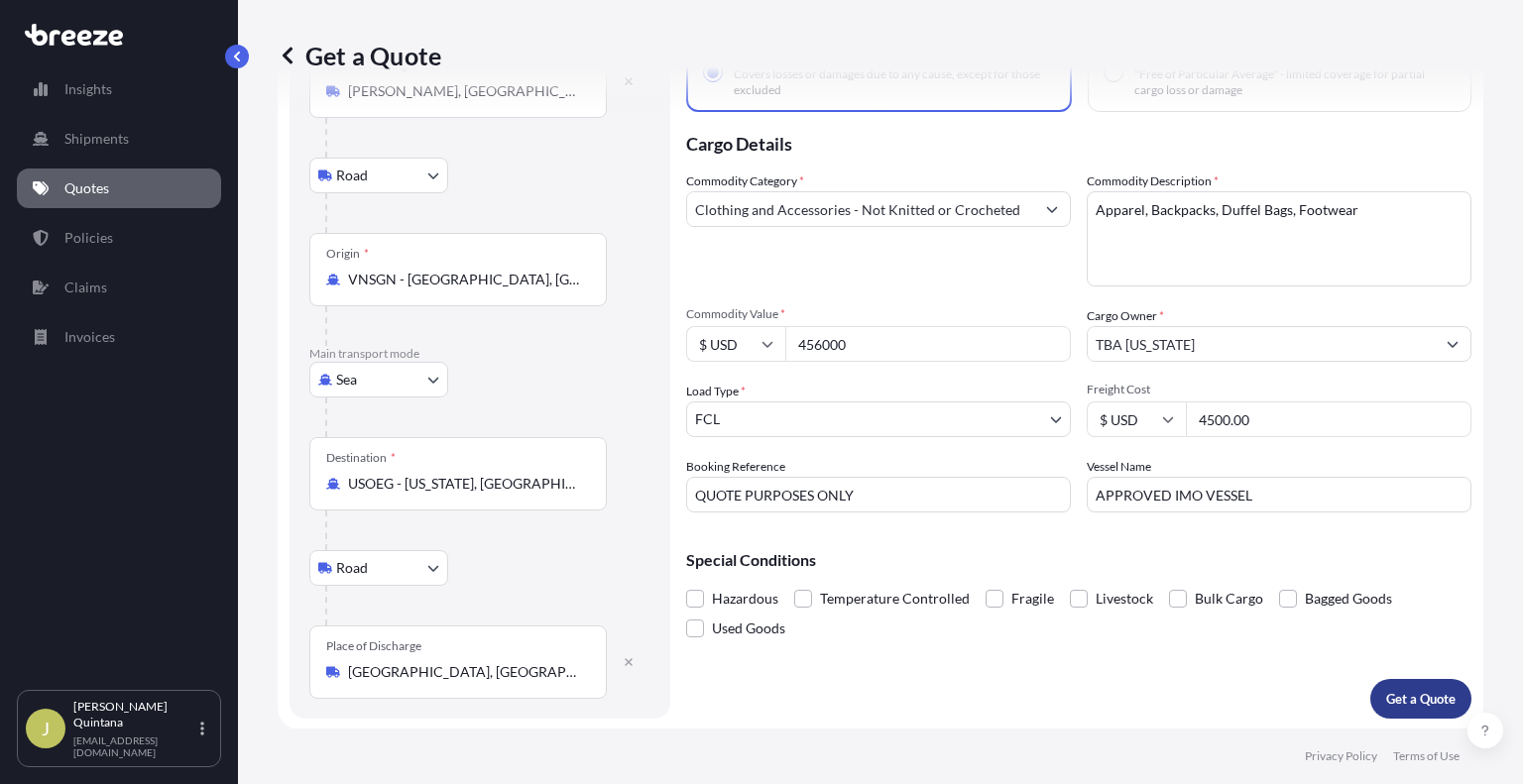 click on "Get a Quote" at bounding box center (1421, 699) 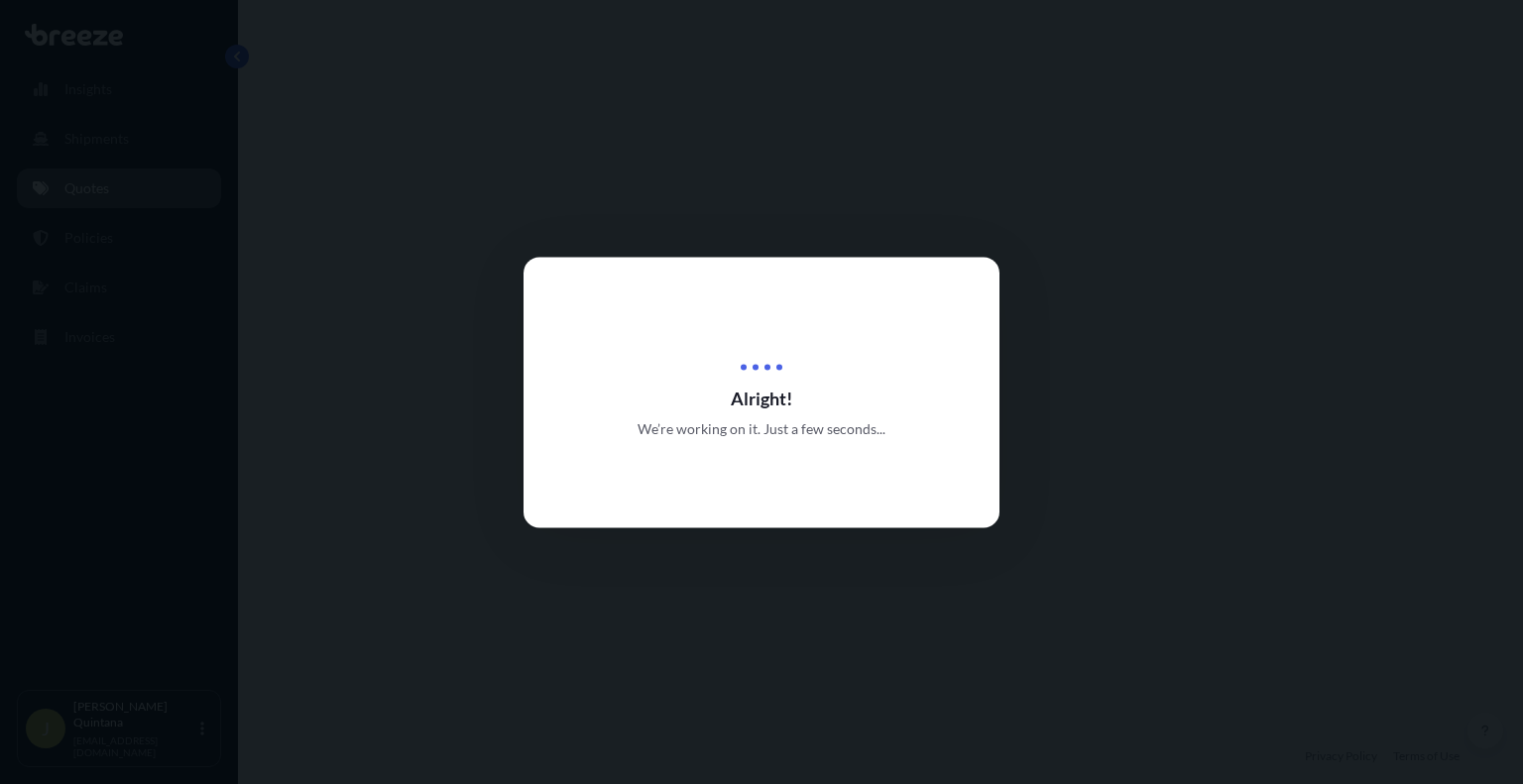 scroll, scrollTop: 0, scrollLeft: 0, axis: both 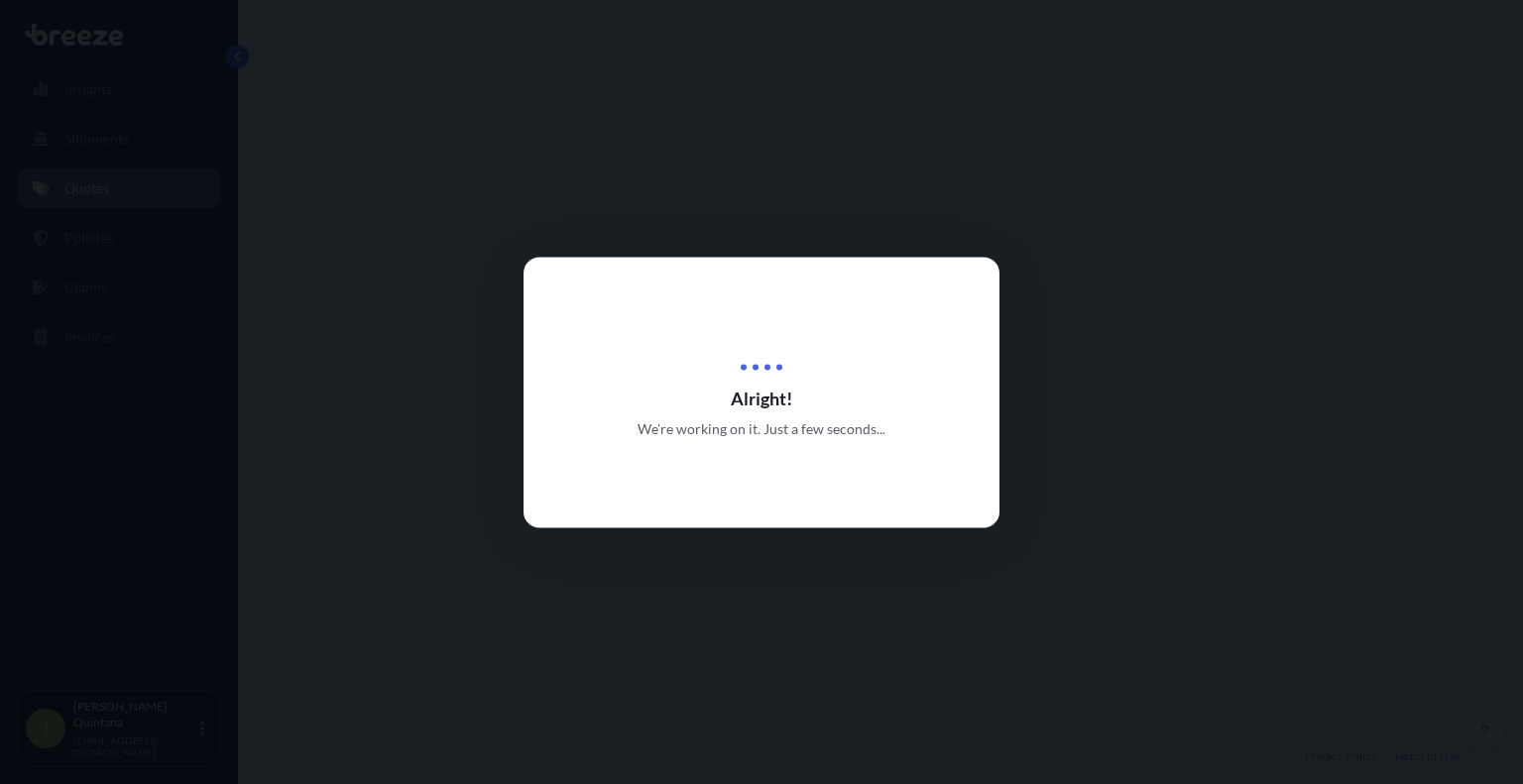 select on "Road" 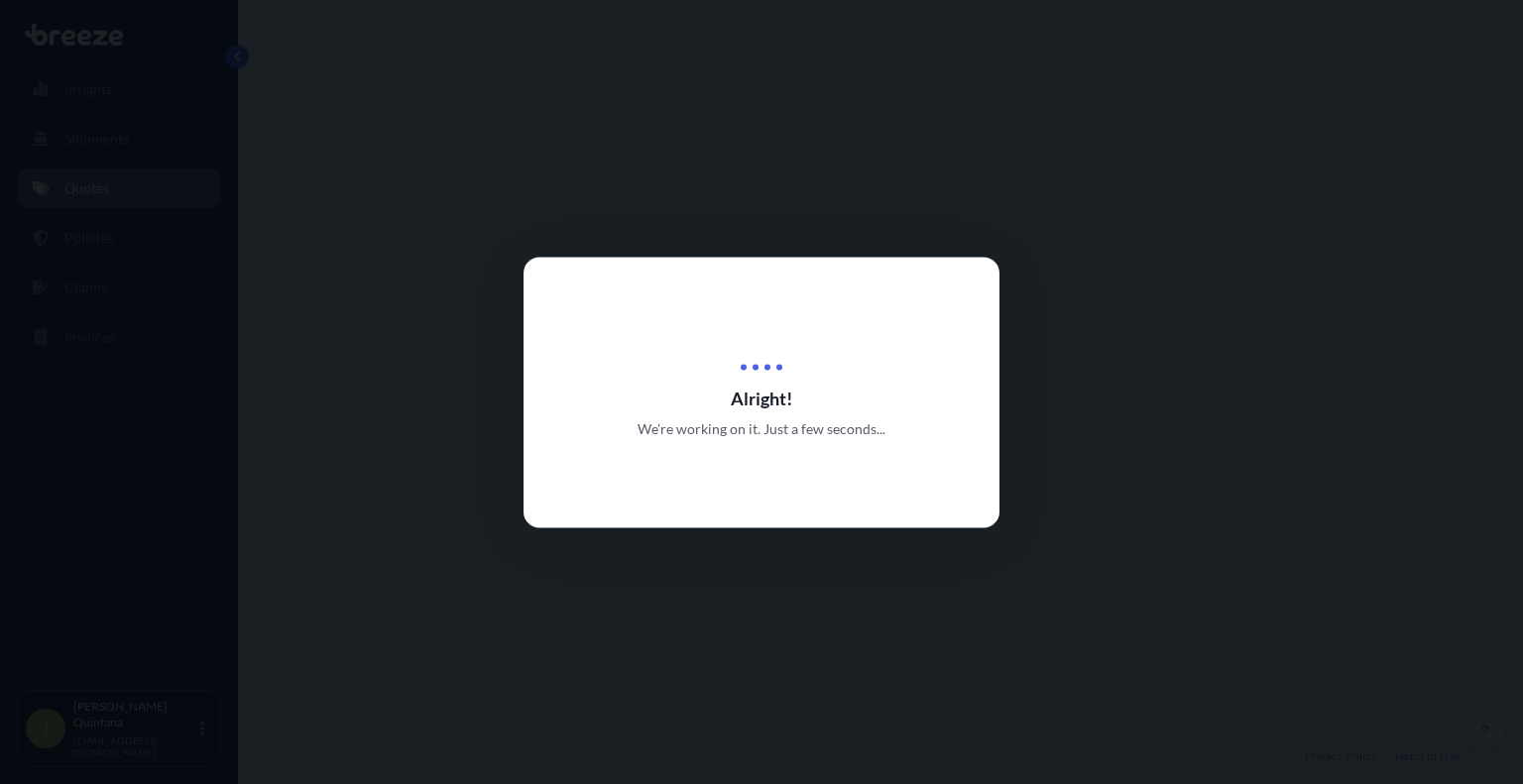 select on "Sea" 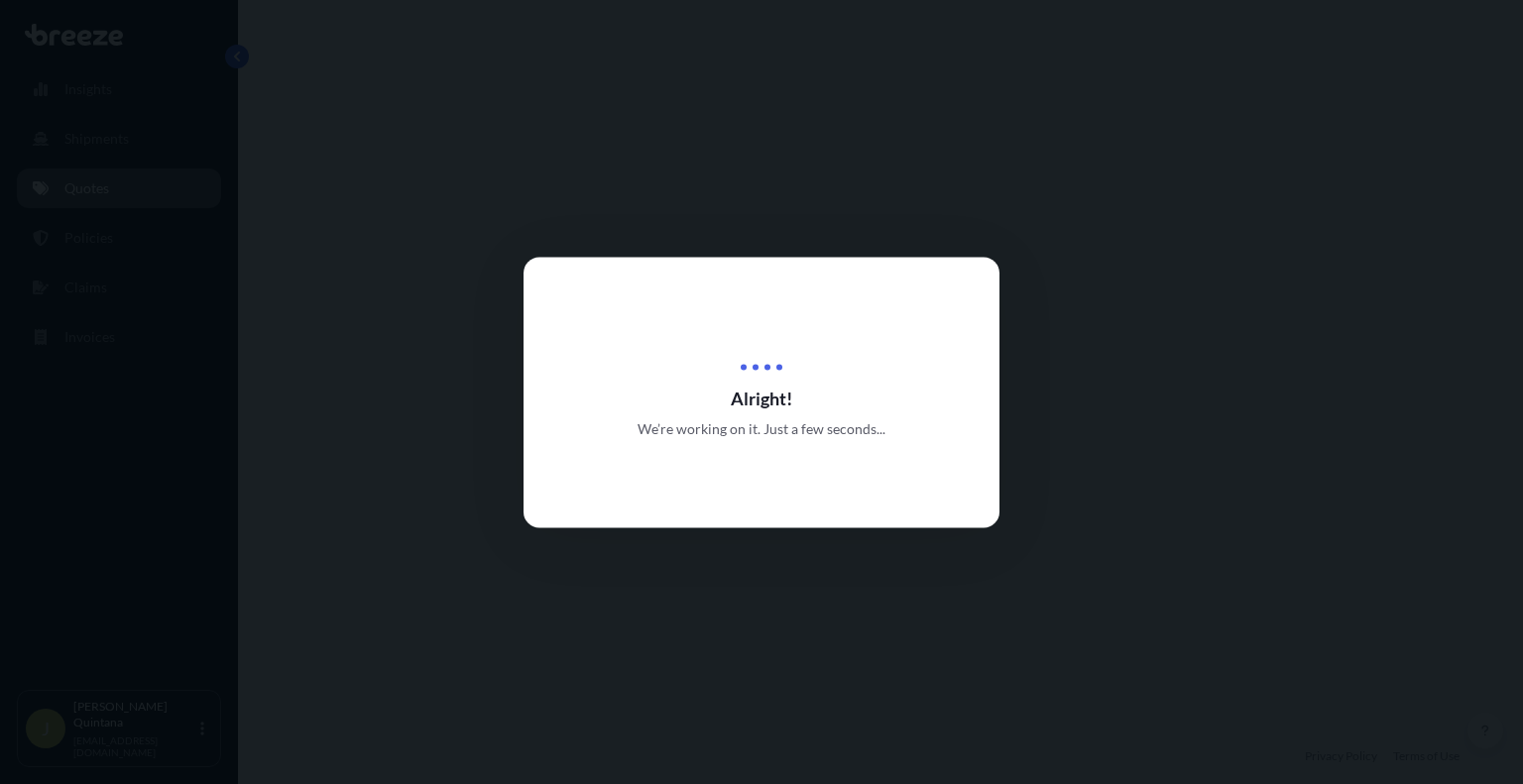 select on "Road" 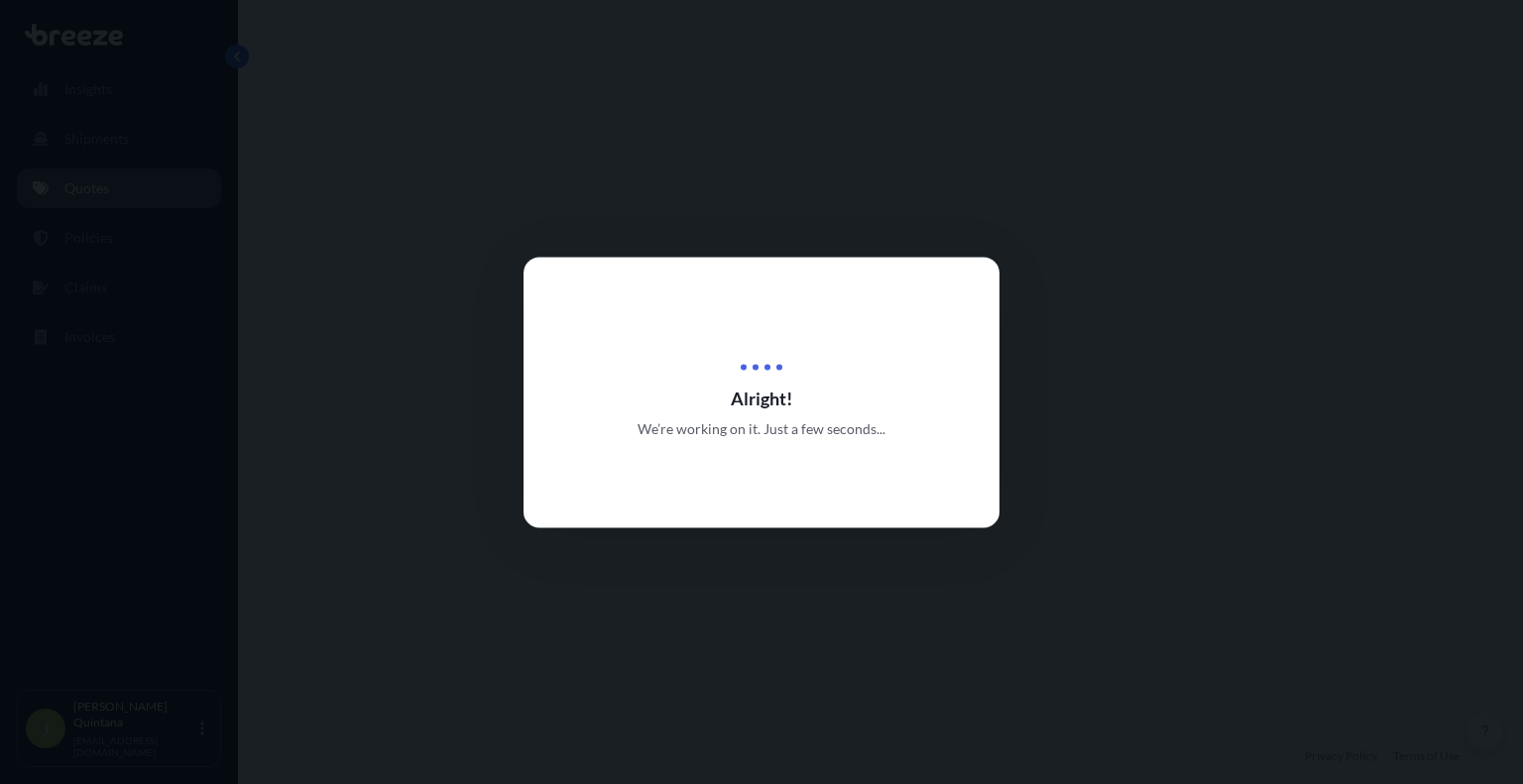 select on "2" 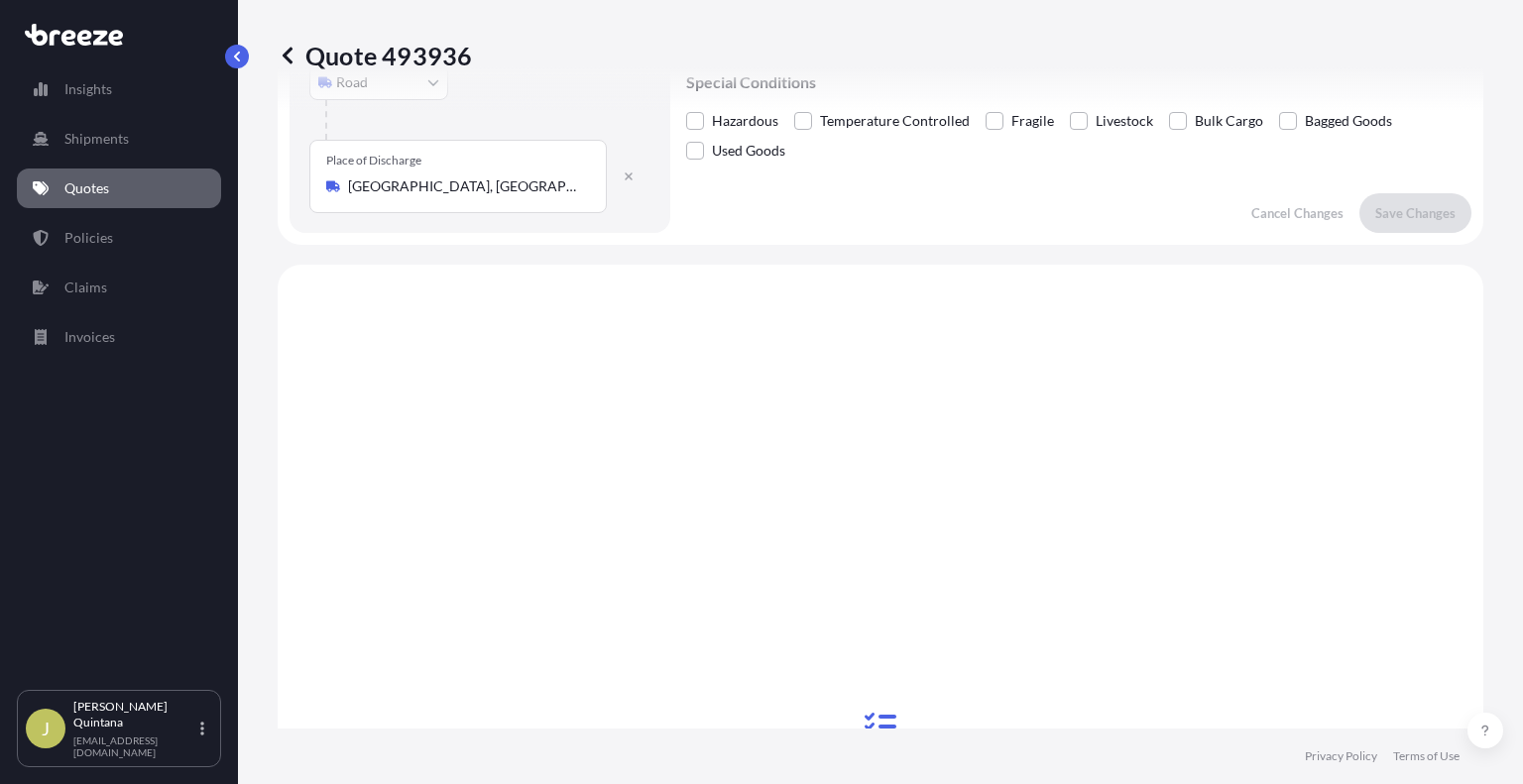 scroll, scrollTop: 1255, scrollLeft: 0, axis: vertical 